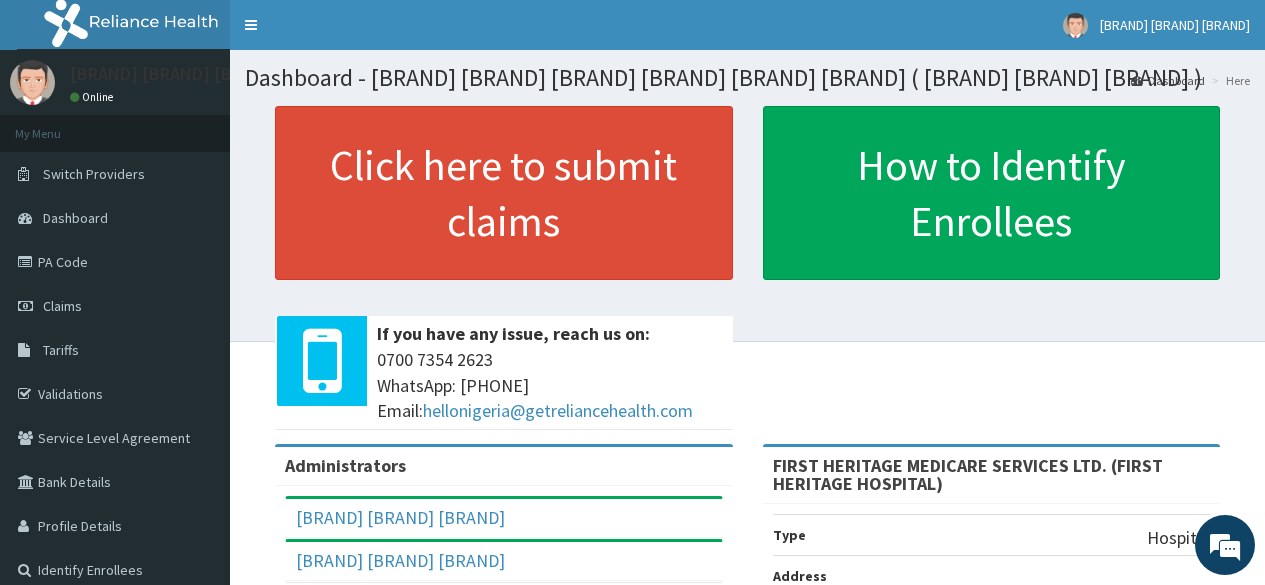 scroll, scrollTop: 0, scrollLeft: 0, axis: both 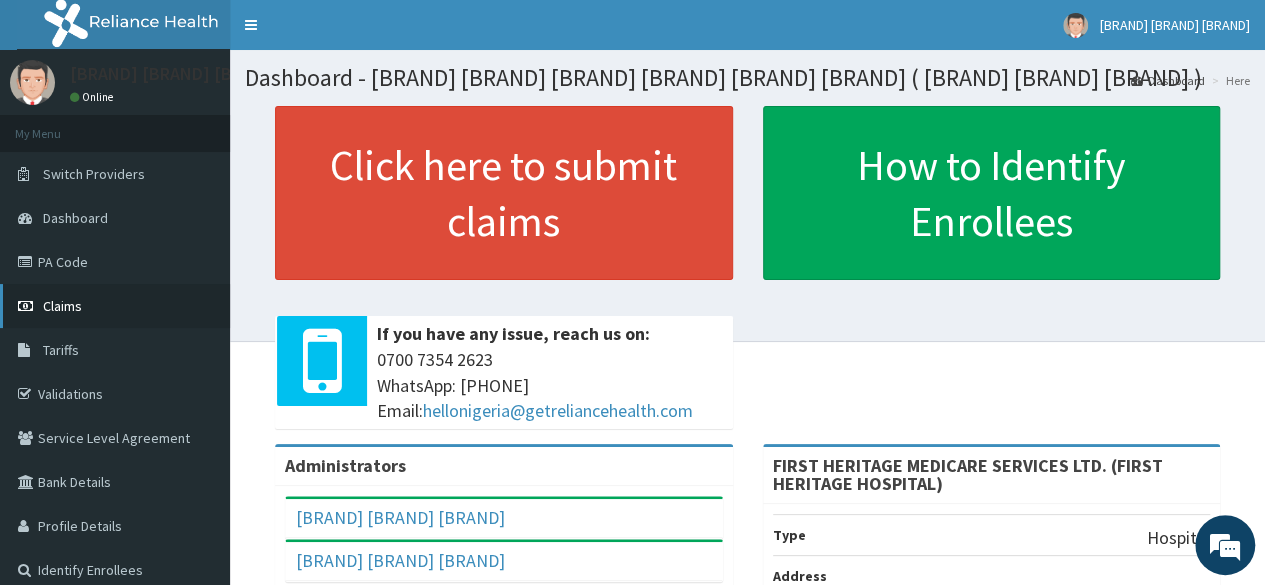 click on "Claims" at bounding box center (62, 306) 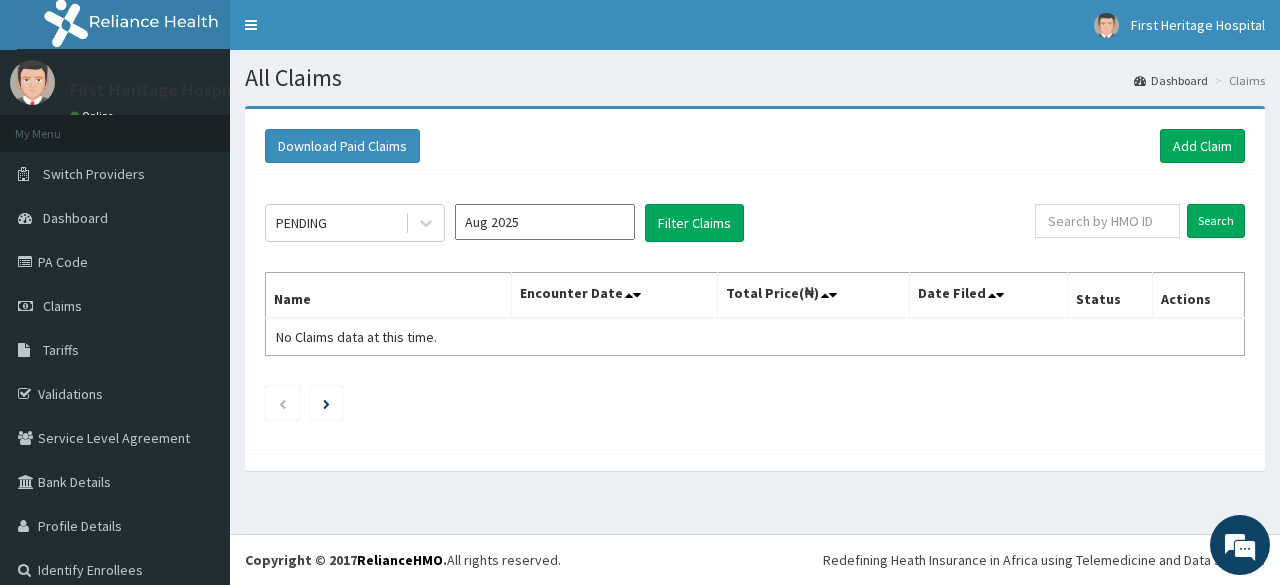 scroll, scrollTop: 0, scrollLeft: 0, axis: both 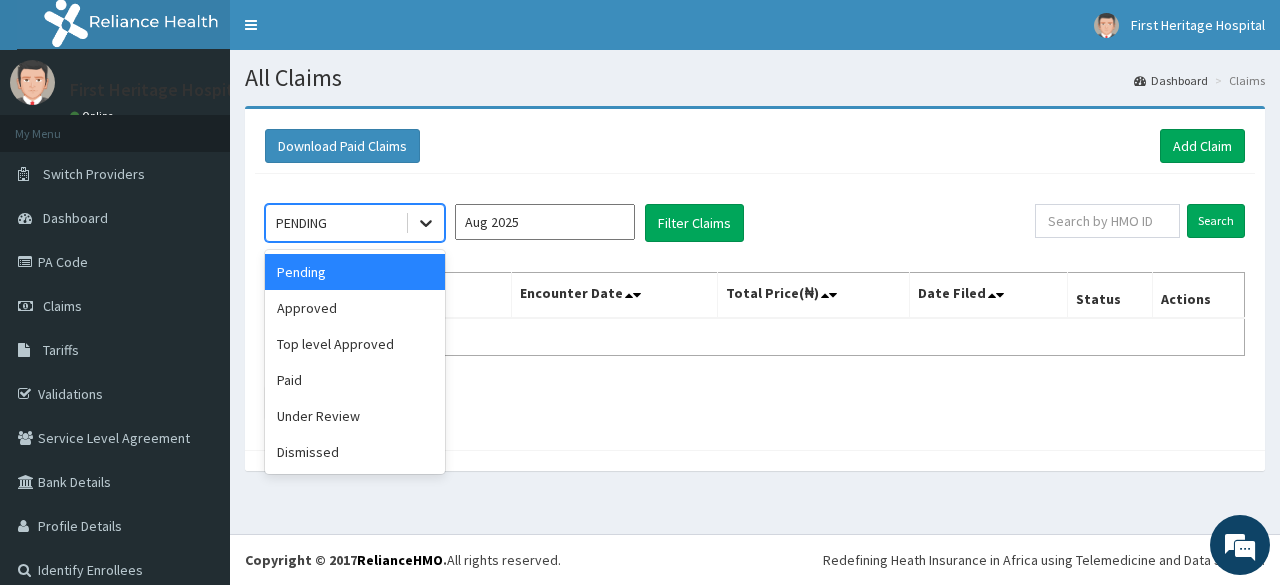 click 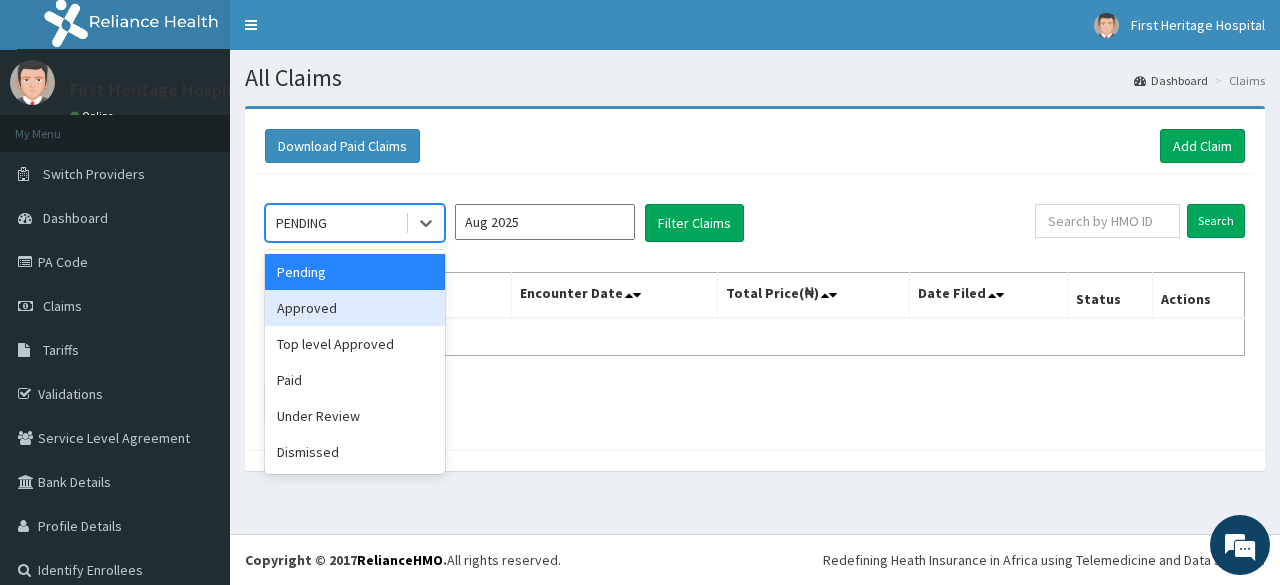 click on "Approved" at bounding box center [355, 308] 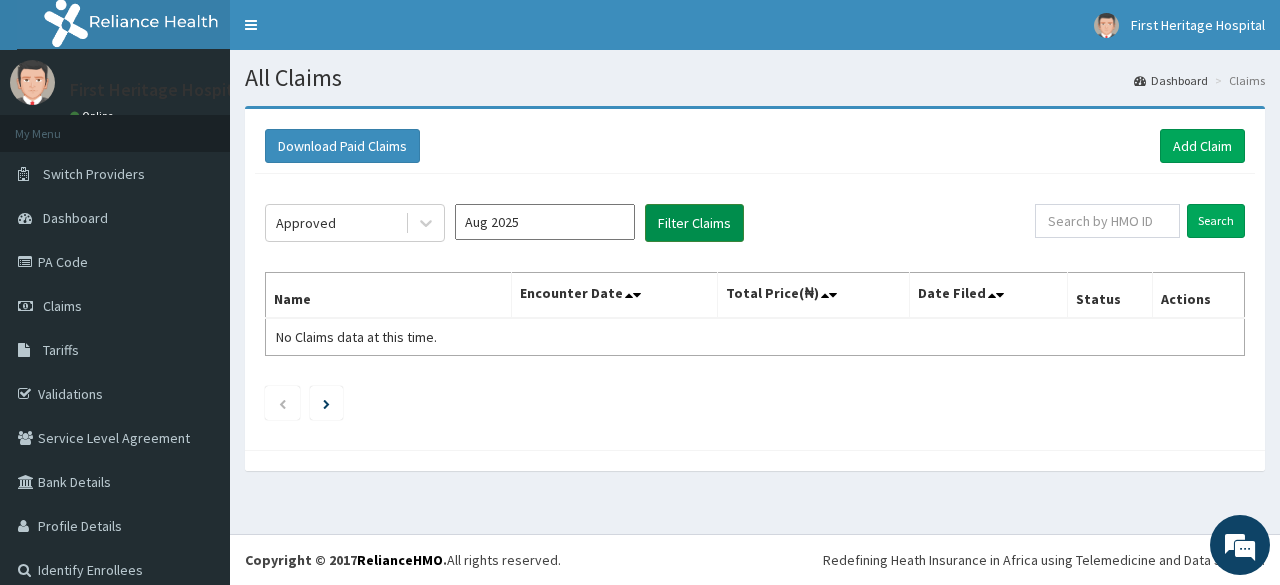 click on "Filter Claims" at bounding box center (694, 223) 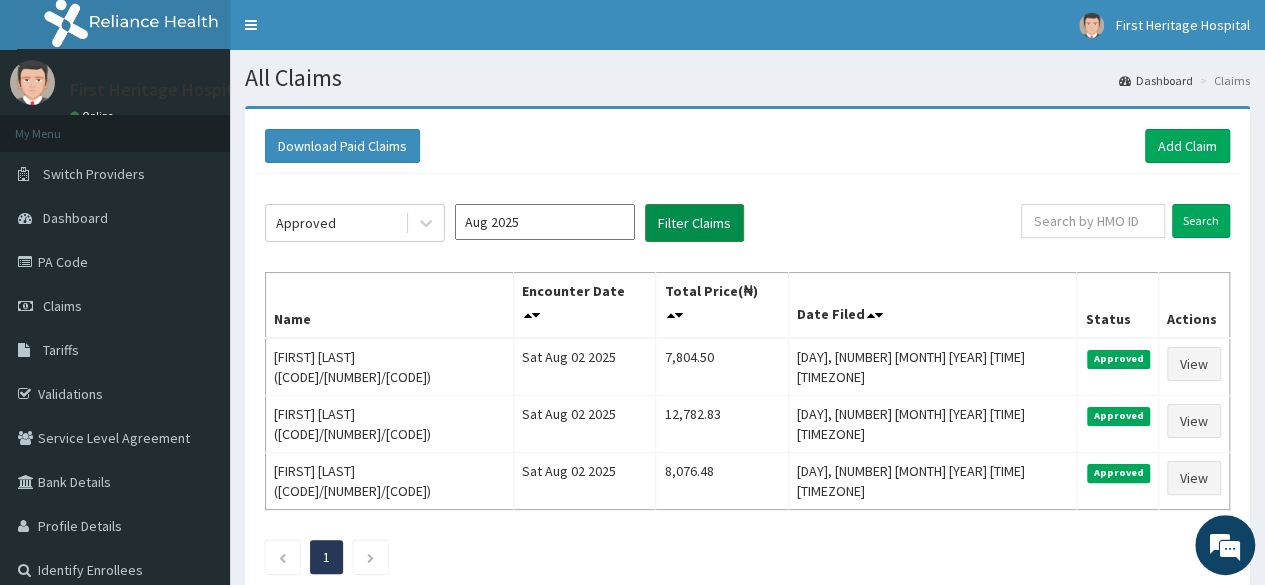 scroll, scrollTop: 0, scrollLeft: 0, axis: both 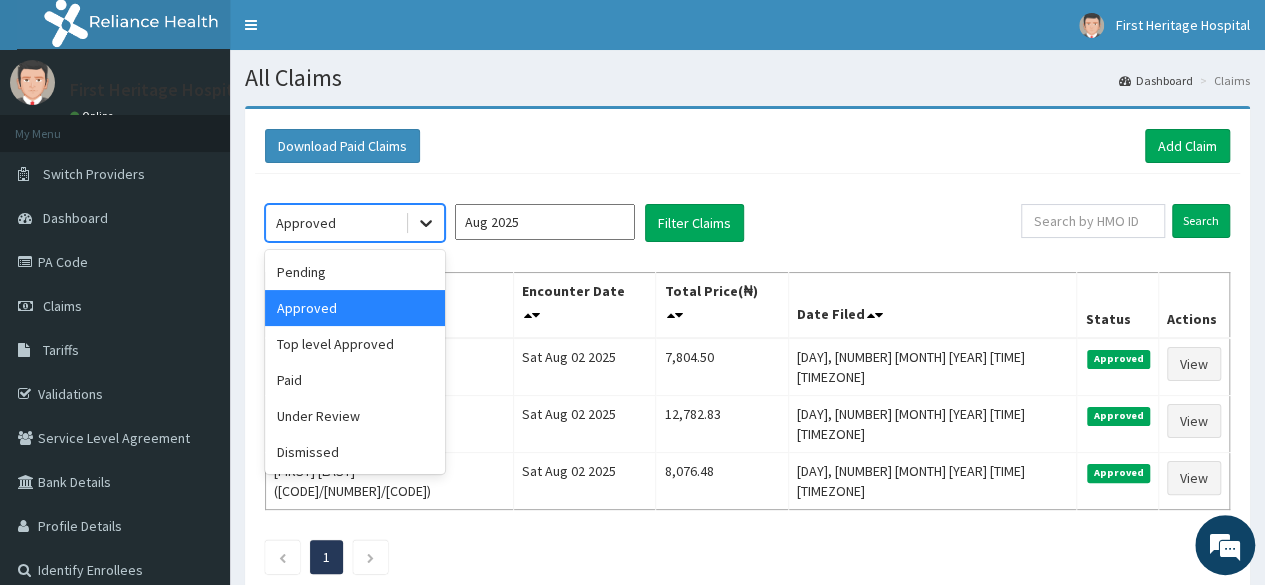 click 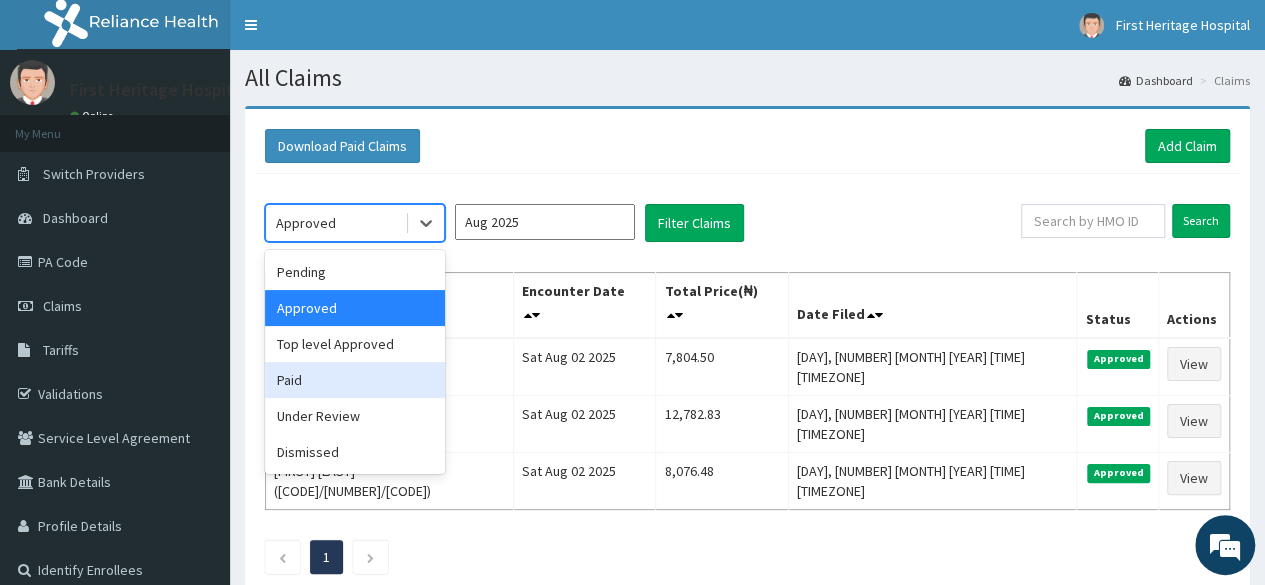 click on "Paid" at bounding box center [355, 380] 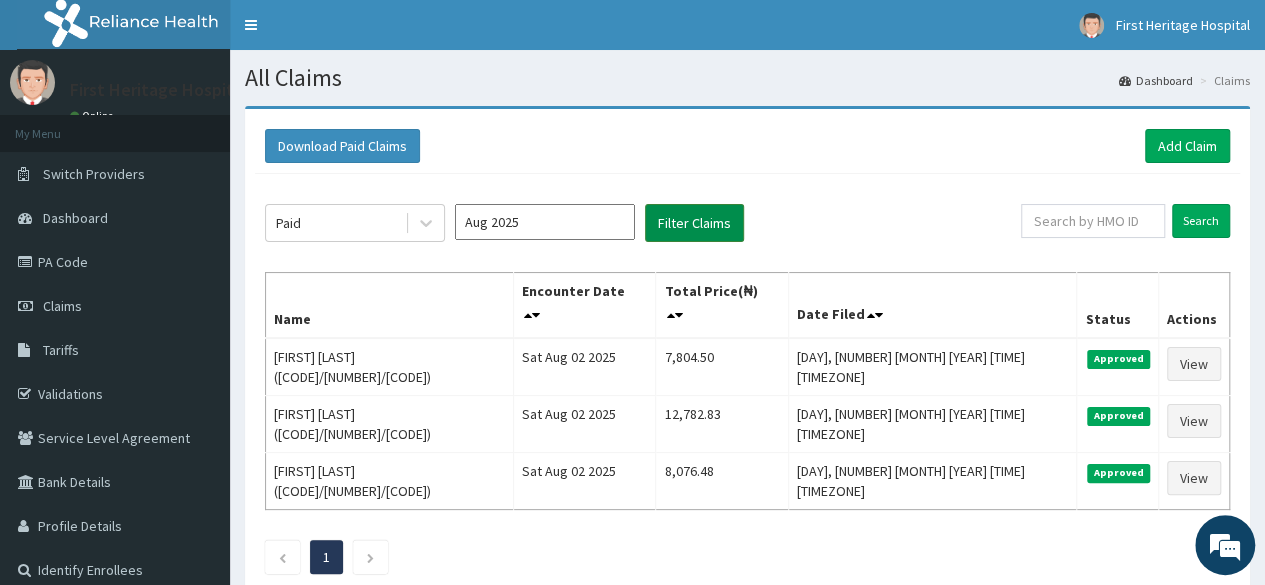 click on "Filter Claims" at bounding box center [694, 223] 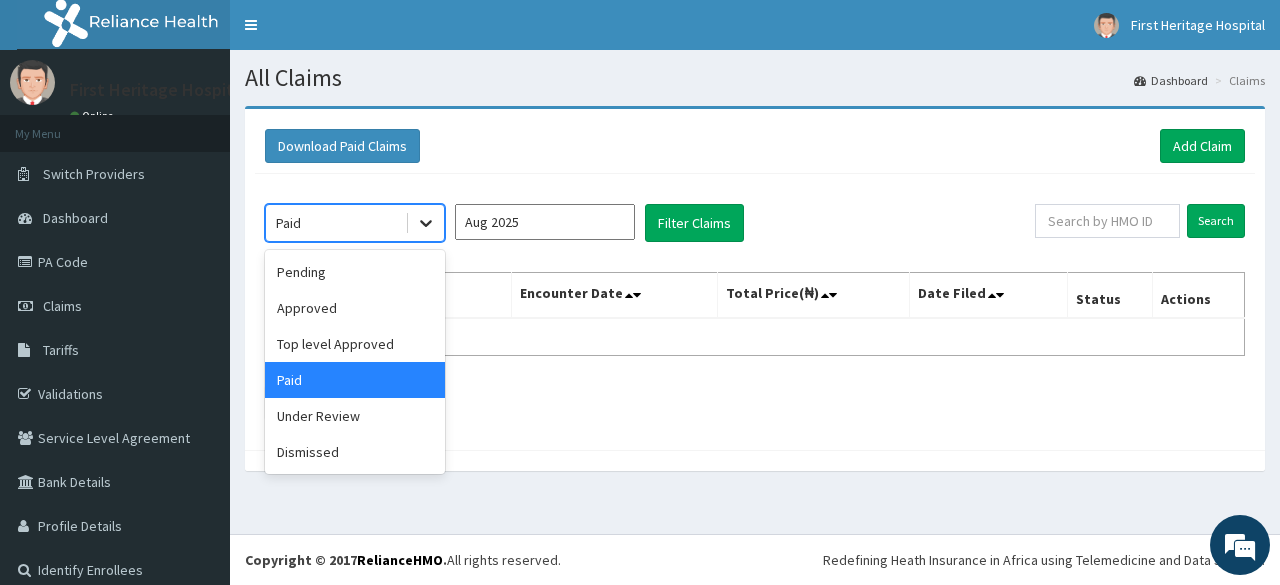 click 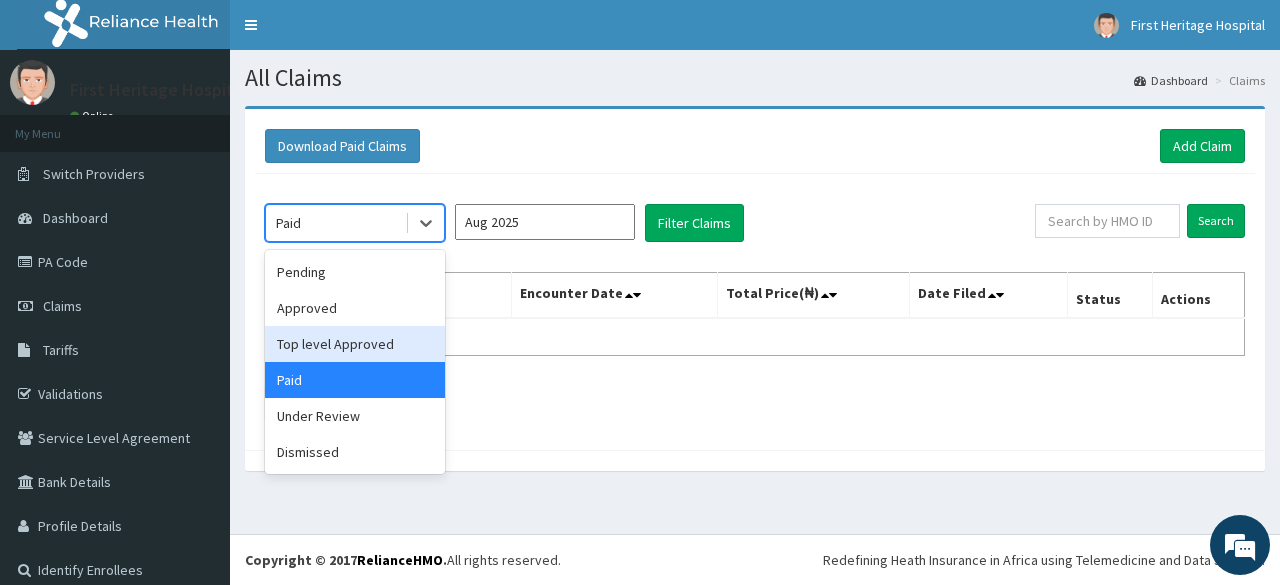 click on "Top level Approved" at bounding box center (355, 344) 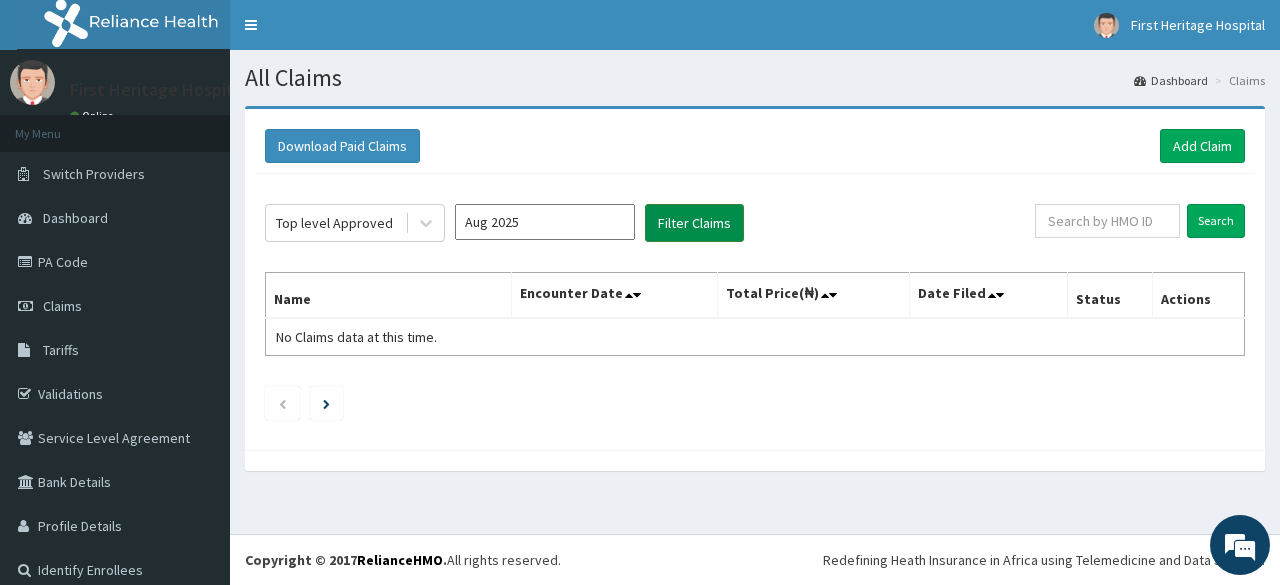 click on "Filter Claims" at bounding box center [694, 223] 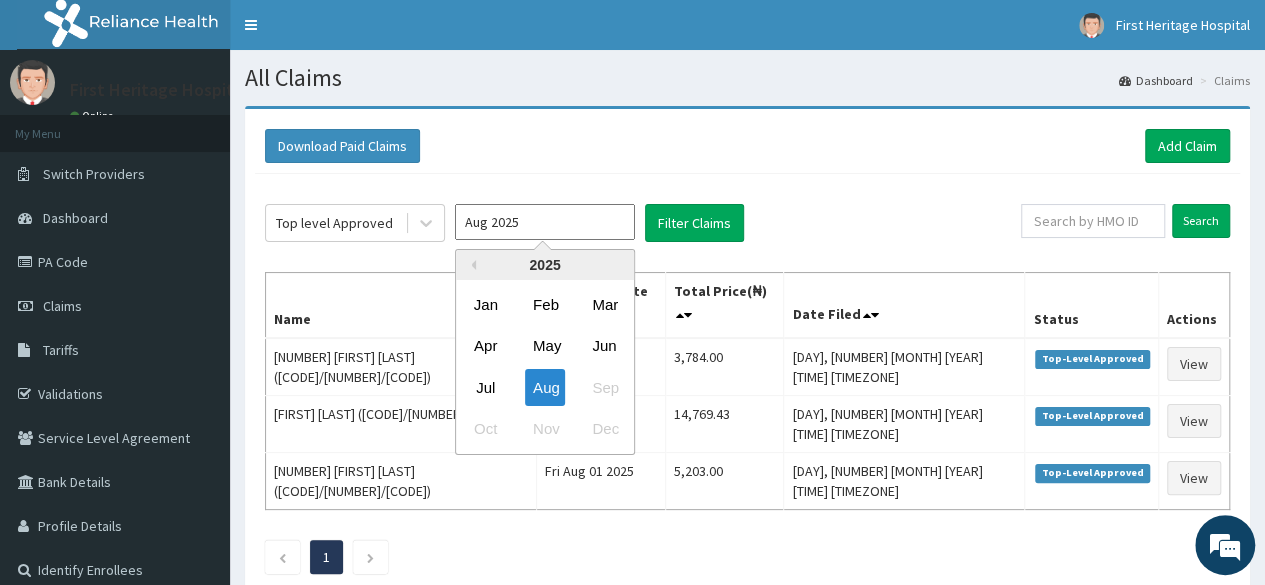 click on "Aug 2025" at bounding box center [545, 222] 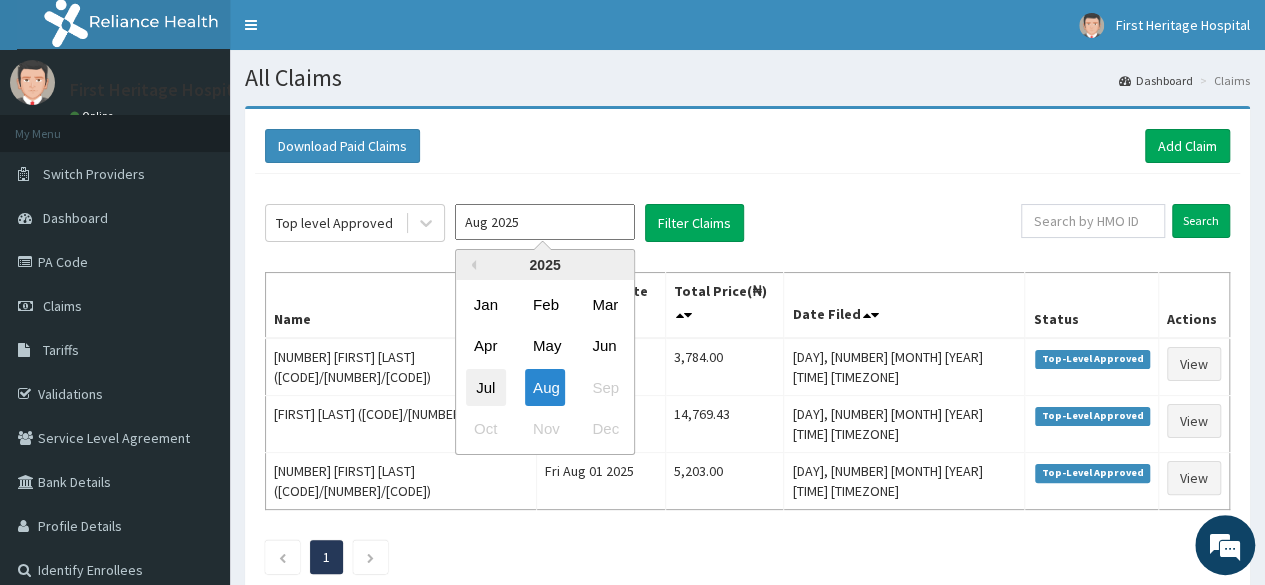 click on "Jul" at bounding box center [486, 387] 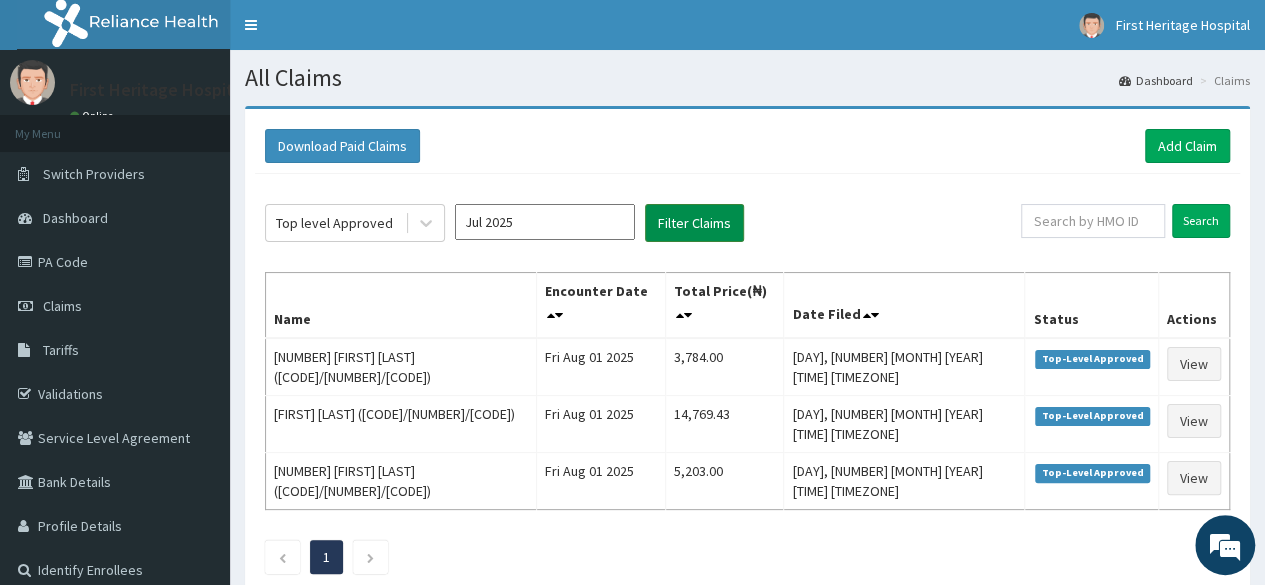 click on "Filter Claims" at bounding box center [694, 223] 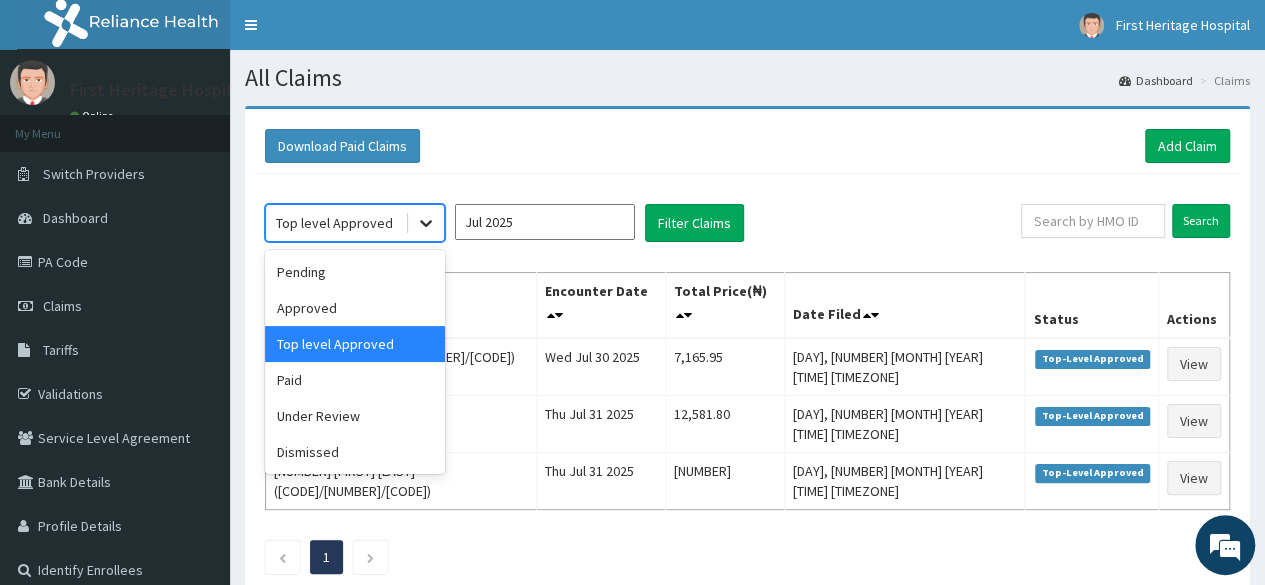 click 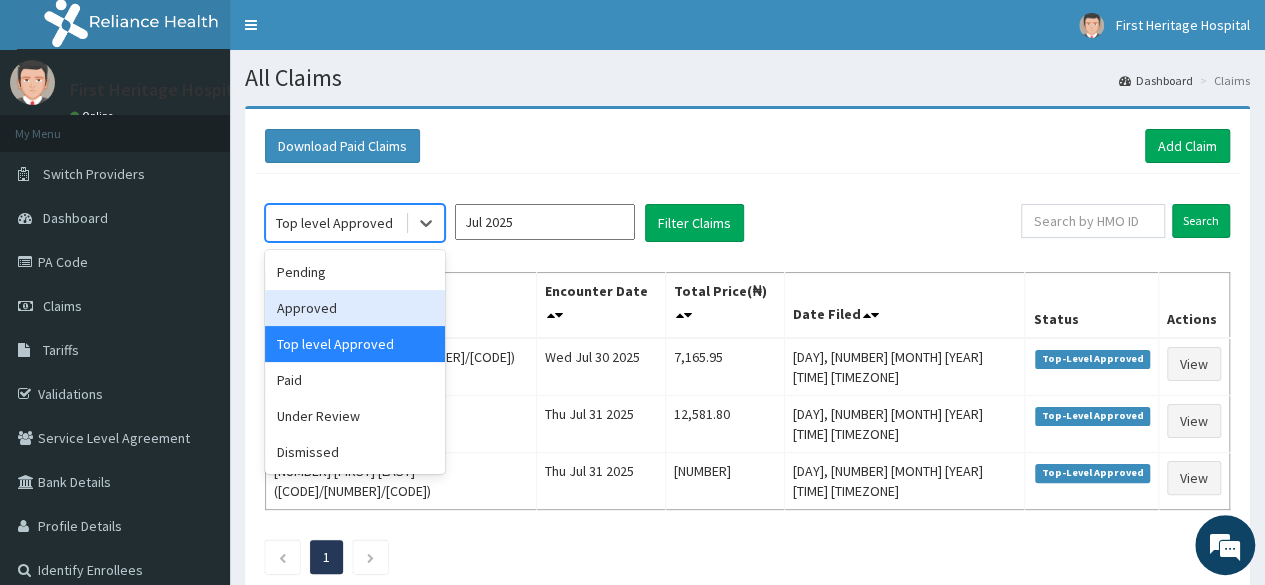click on "Approved" at bounding box center [355, 308] 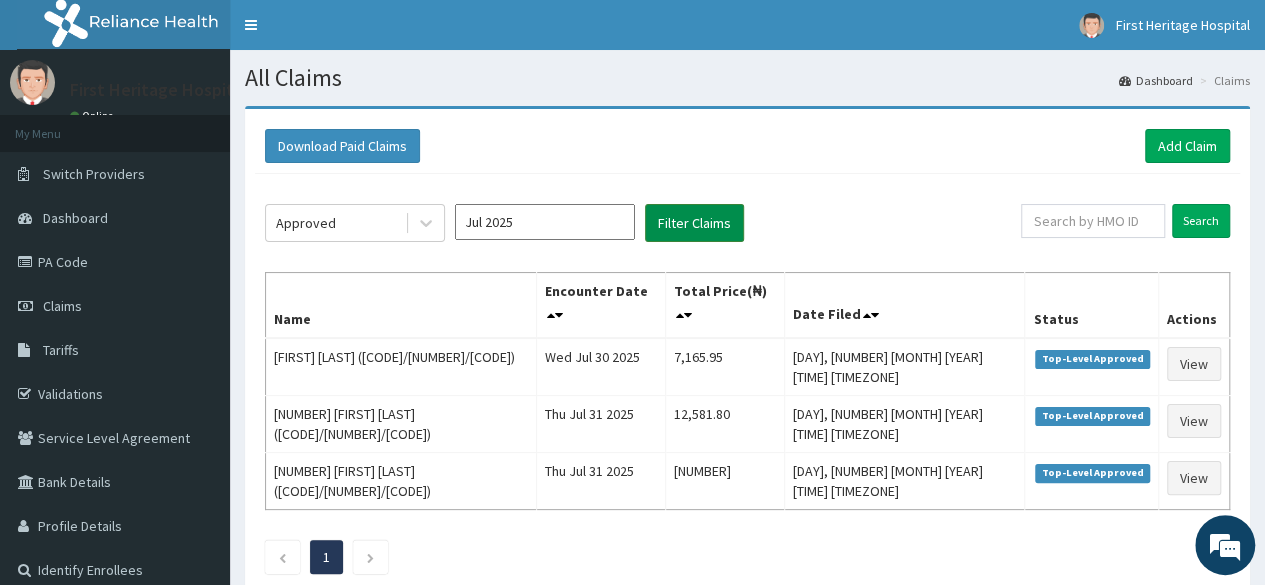 click on "Filter Claims" at bounding box center (694, 223) 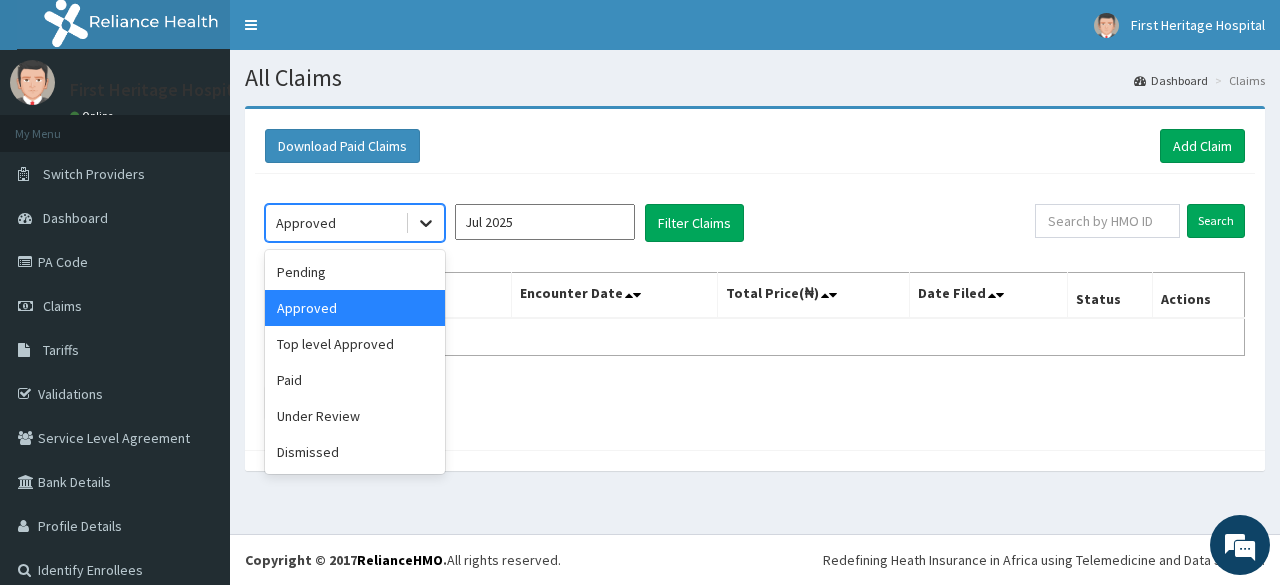 click 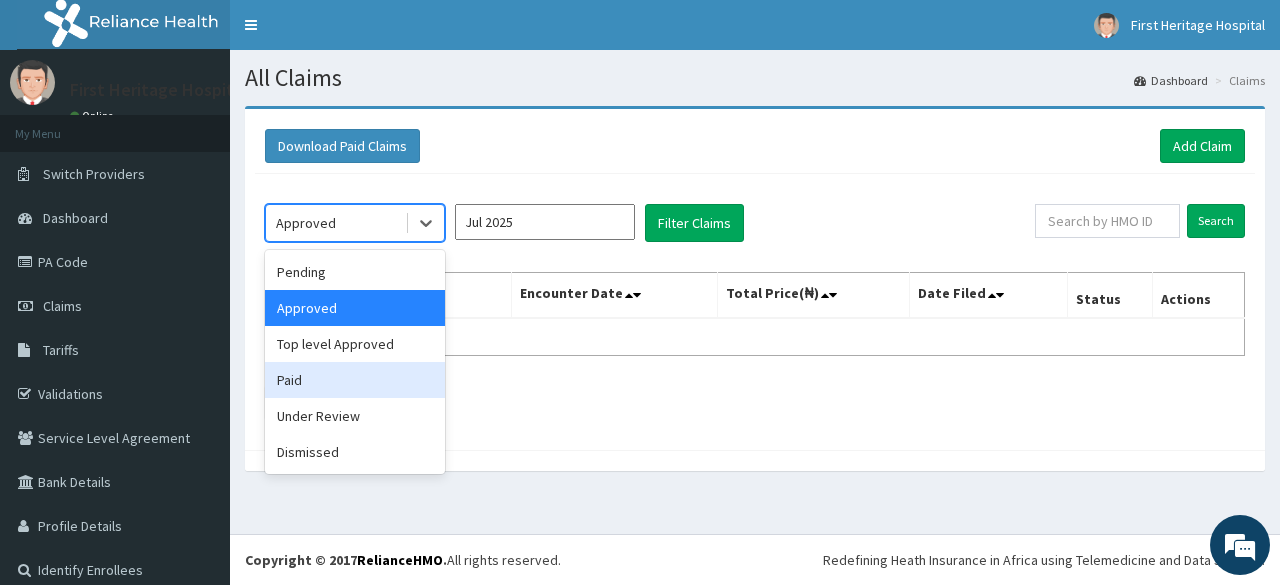 click on "Paid" at bounding box center (355, 380) 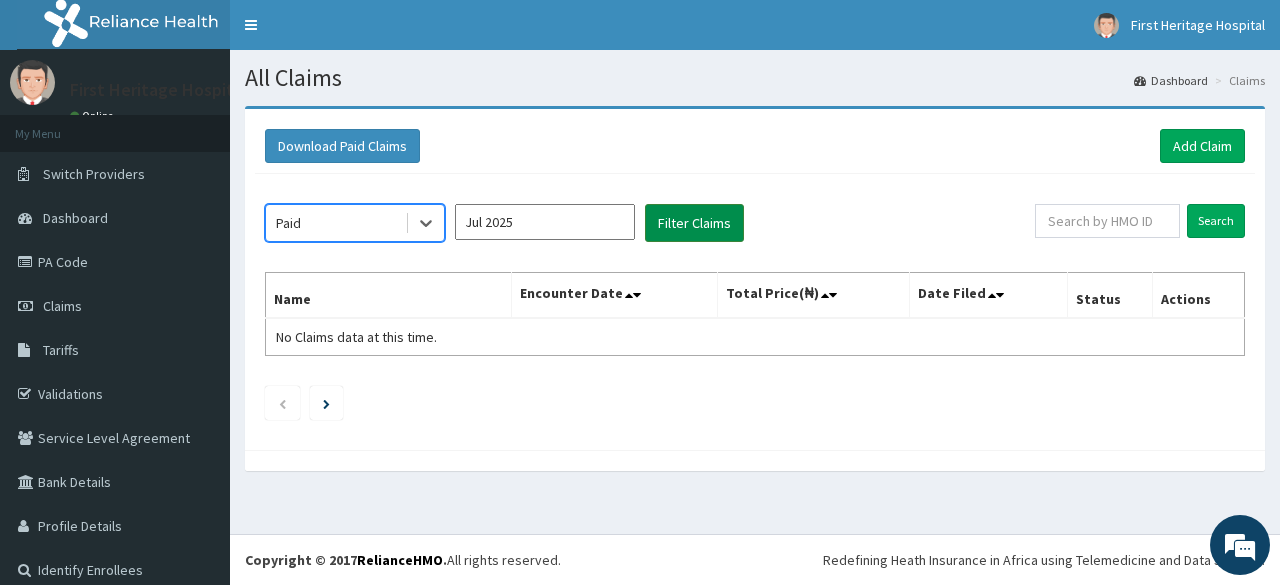 click on "Filter Claims" at bounding box center [694, 223] 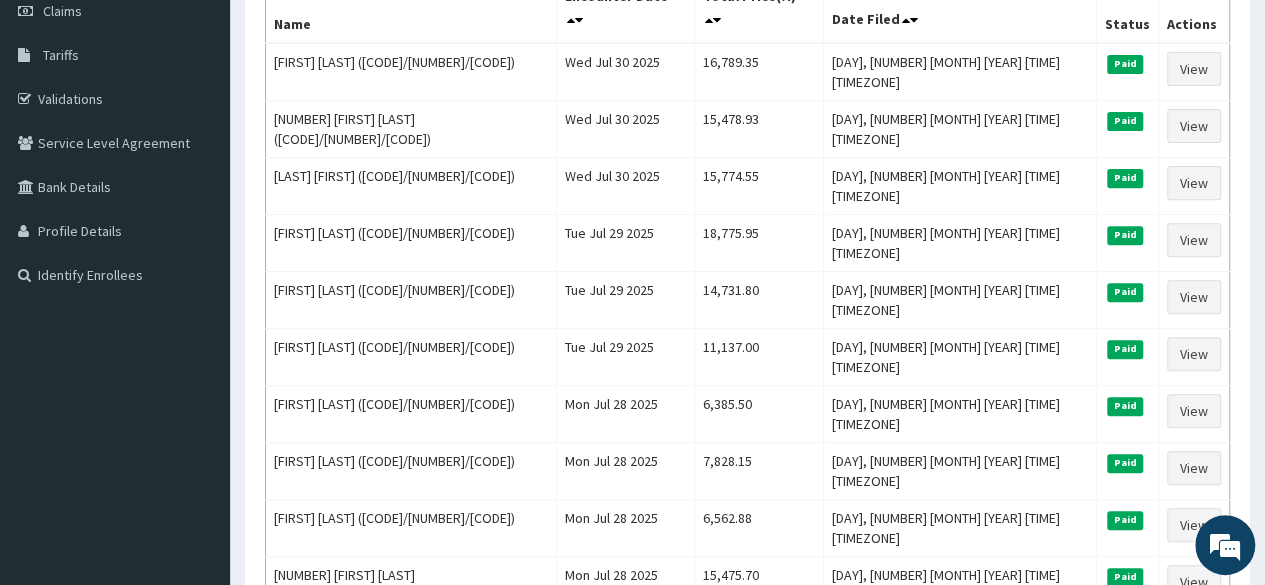 scroll, scrollTop: 298, scrollLeft: 0, axis: vertical 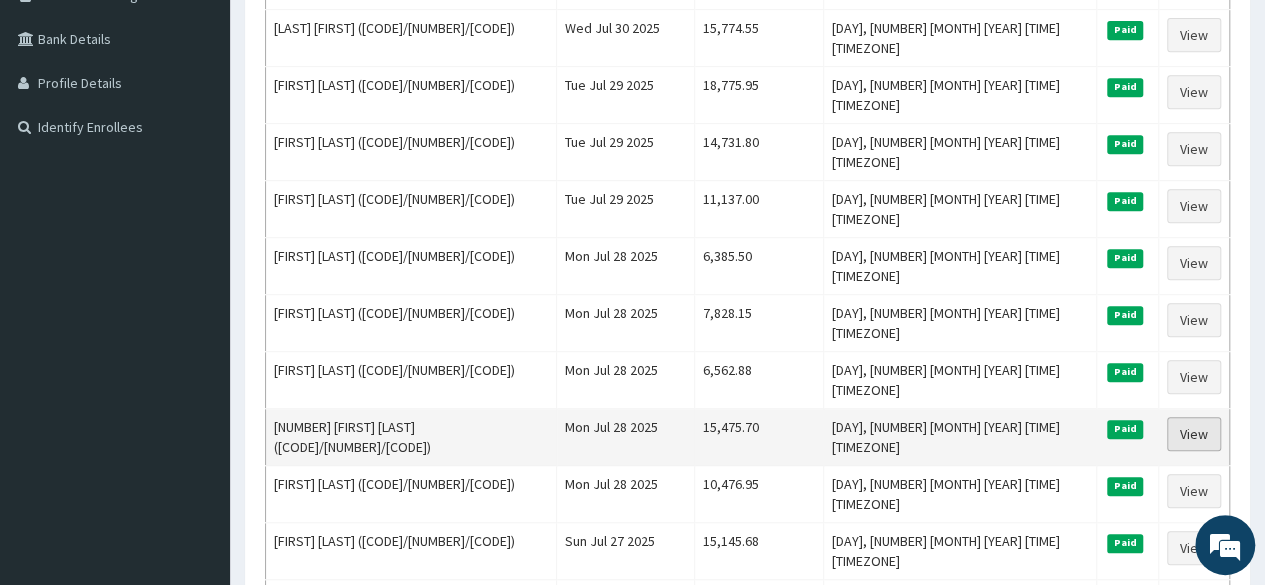 click on "View" at bounding box center [1194, 434] 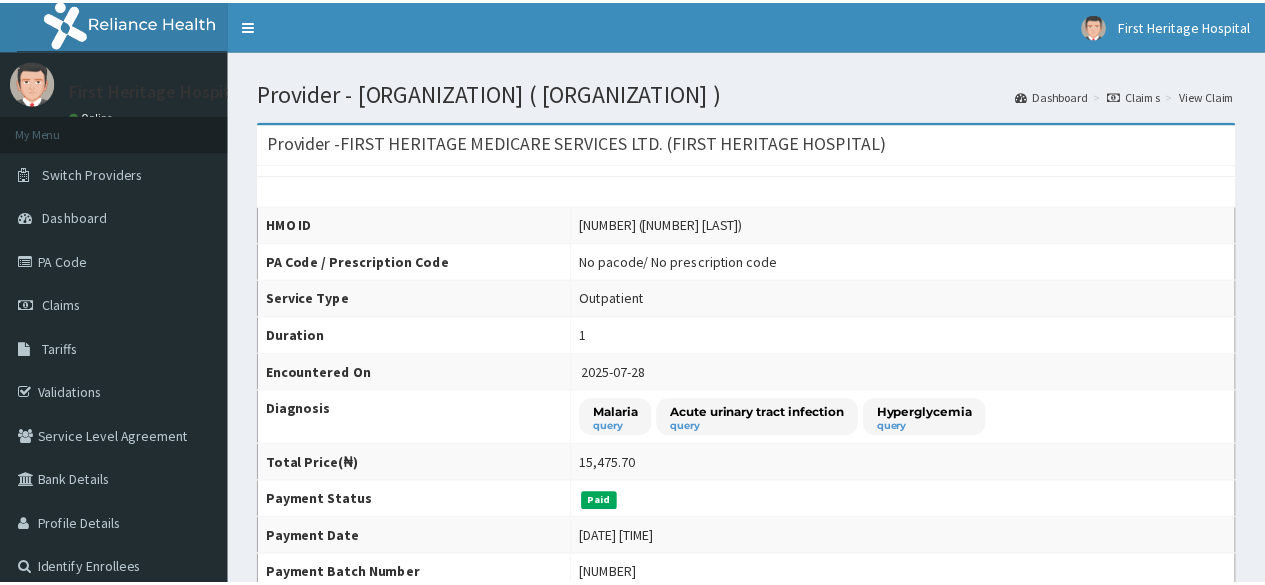 scroll, scrollTop: 0, scrollLeft: 0, axis: both 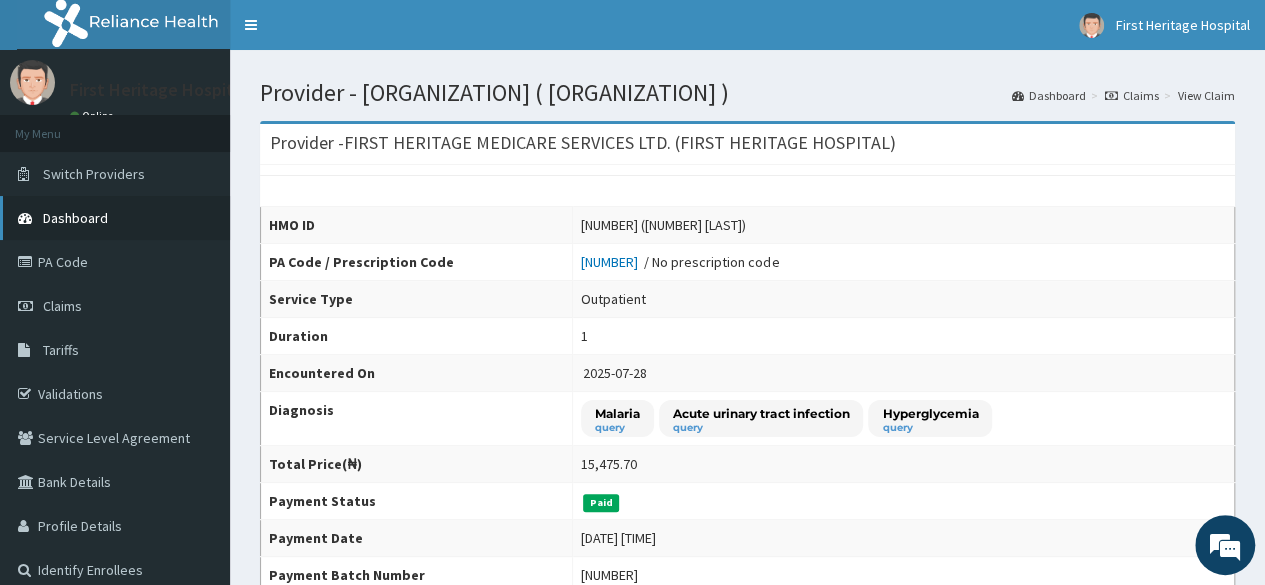 click on "Dashboard" at bounding box center (75, 218) 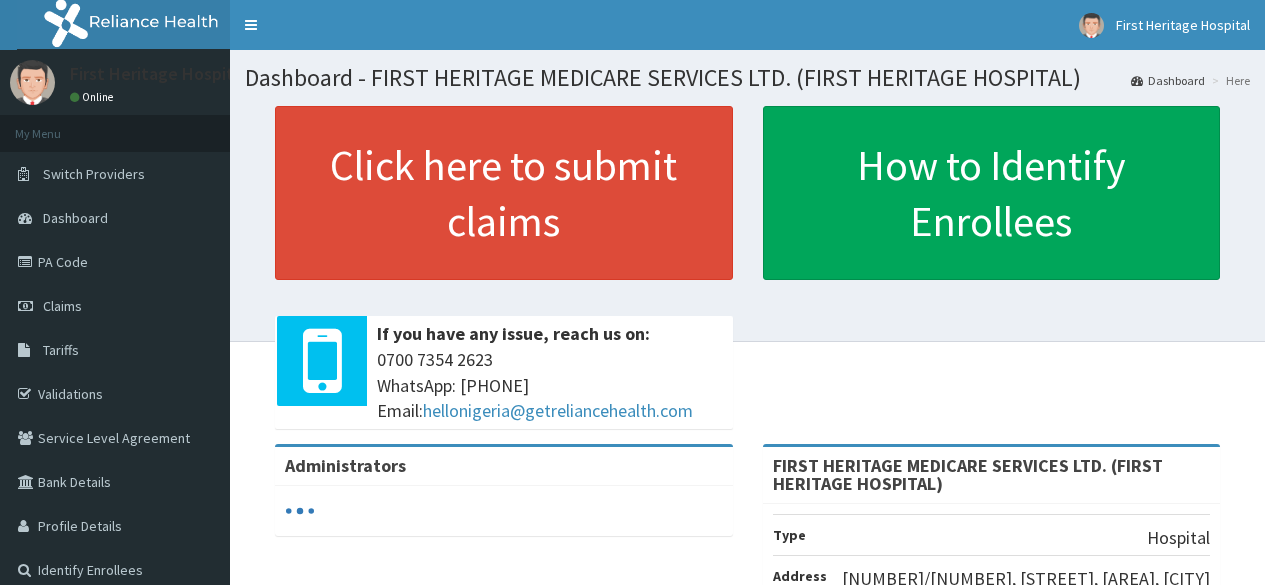 scroll, scrollTop: 0, scrollLeft: 0, axis: both 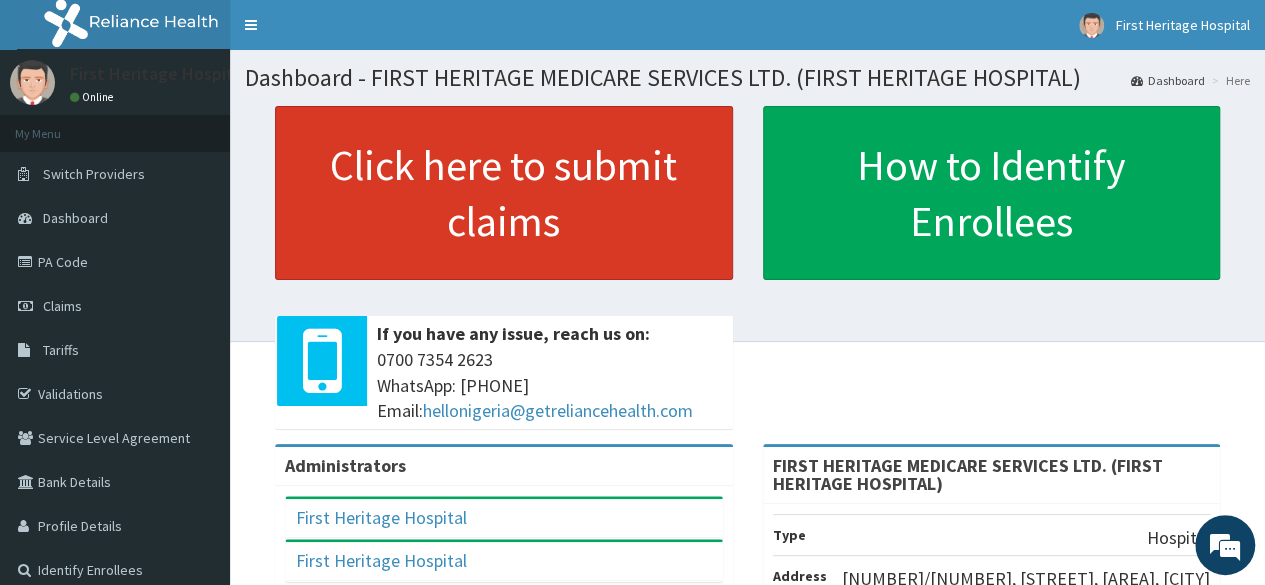 click on "Click here to submit claims" at bounding box center [504, 193] 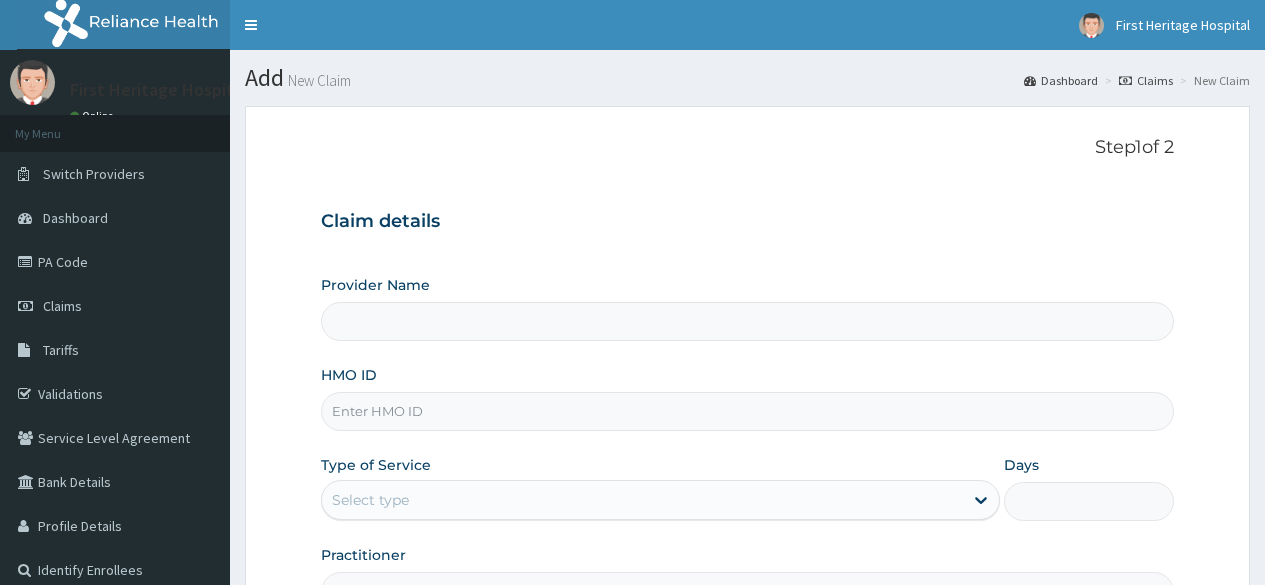 scroll, scrollTop: 0, scrollLeft: 0, axis: both 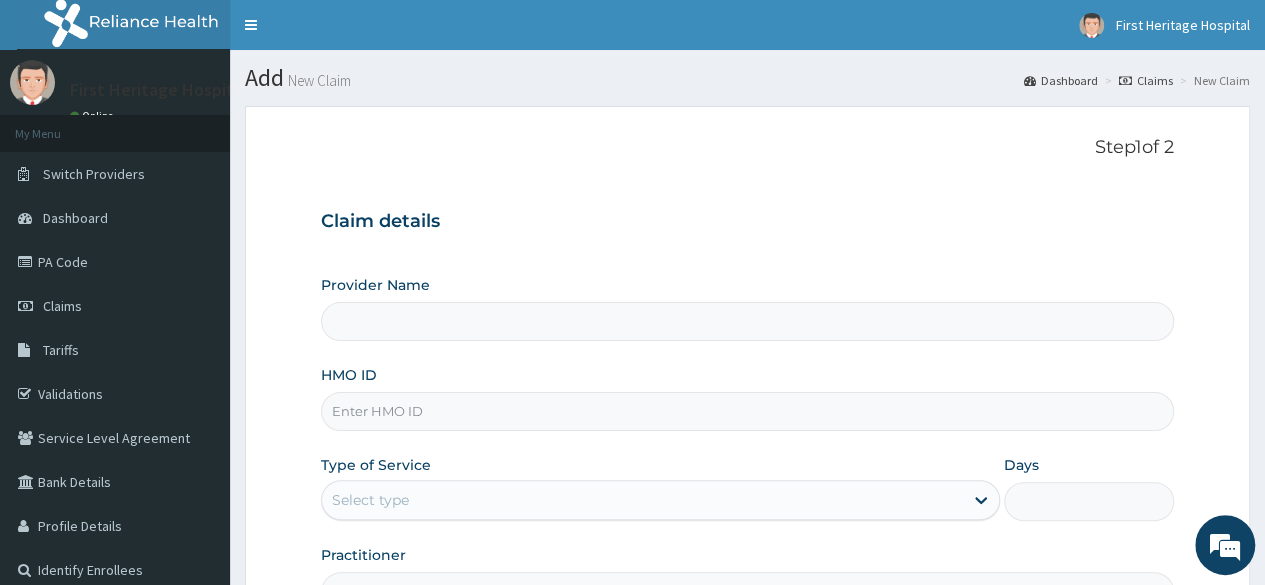 type on "FIRST HERITAGE MEDICARE SERVICES LTD. (FIRST HERITAGE HOSPITAL)" 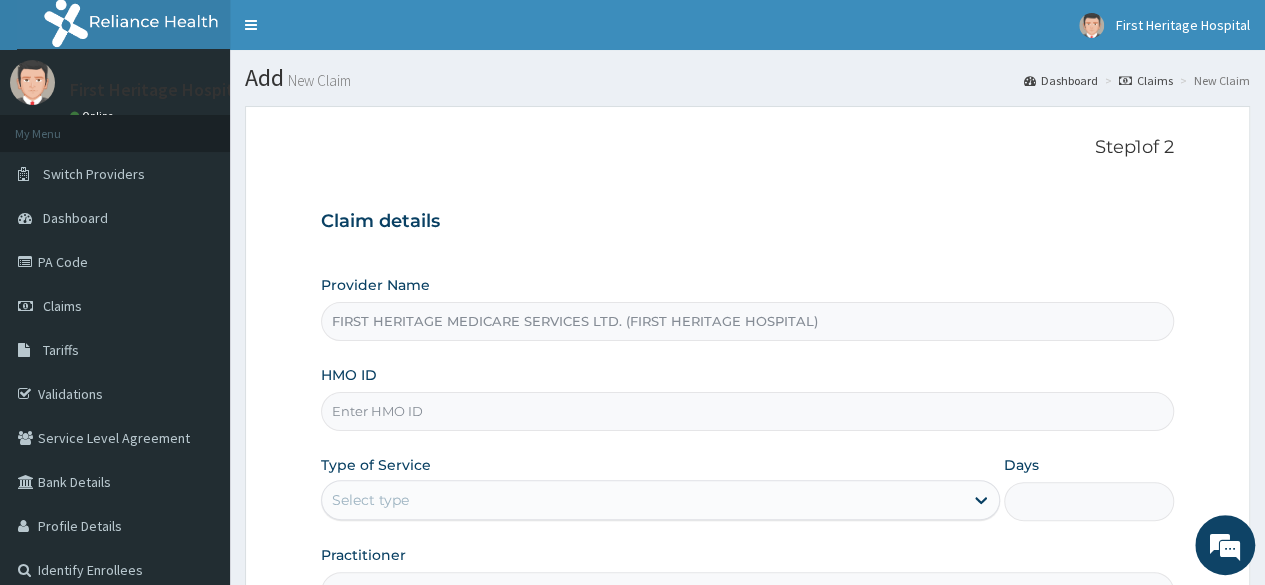 click on "HMO ID" at bounding box center (747, 411) 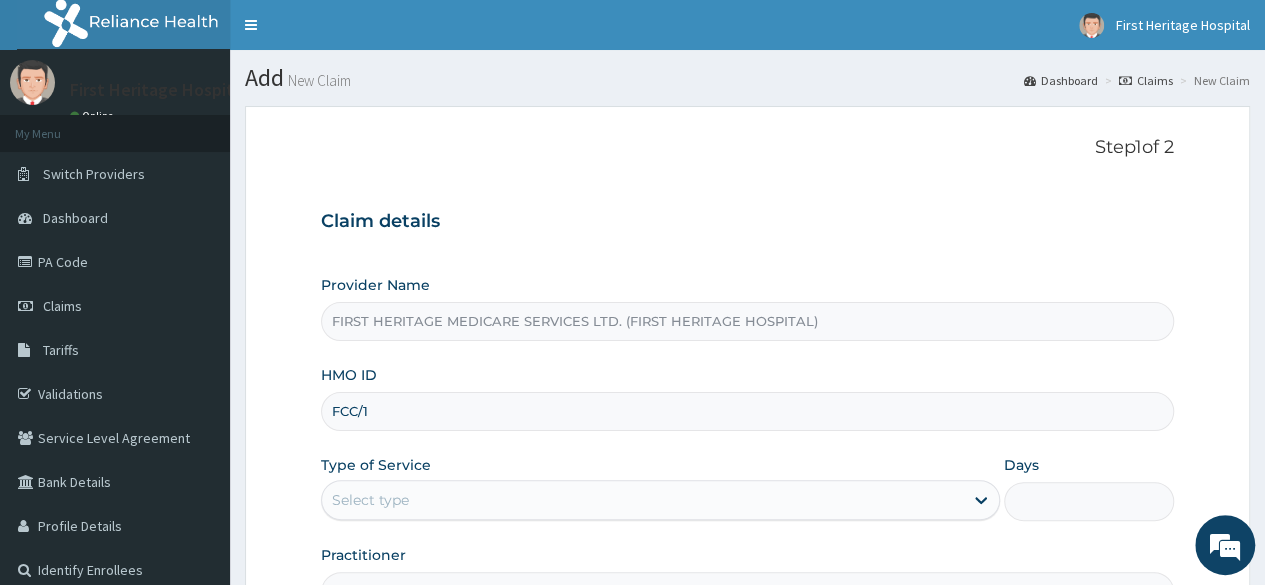 scroll, scrollTop: 0, scrollLeft: 0, axis: both 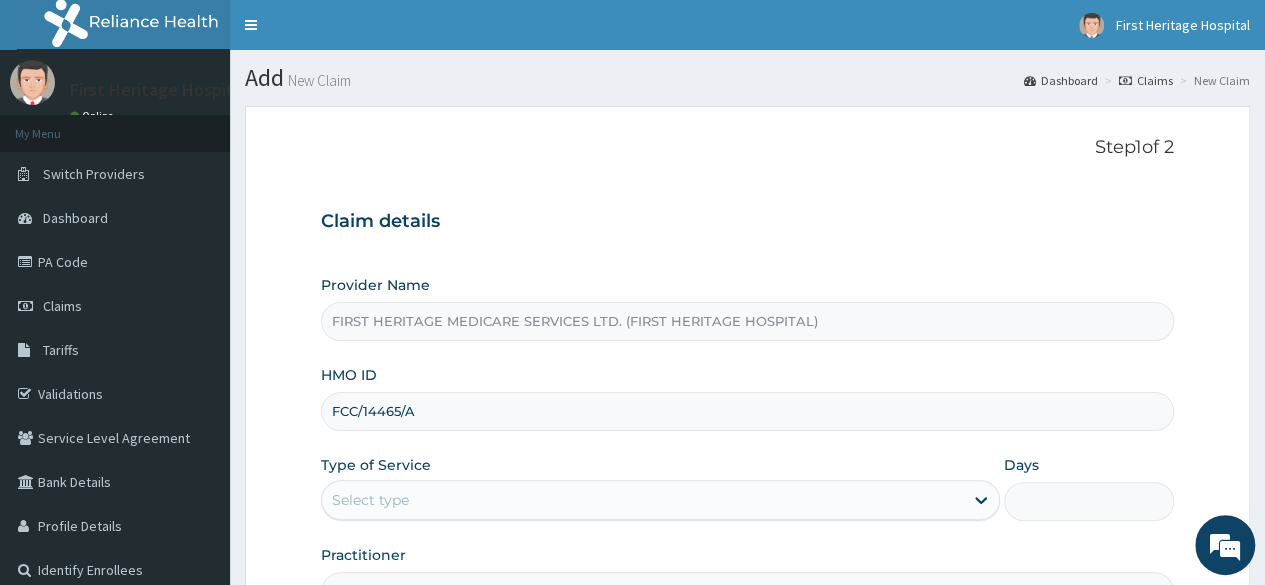 type on "FCC/14465/A" 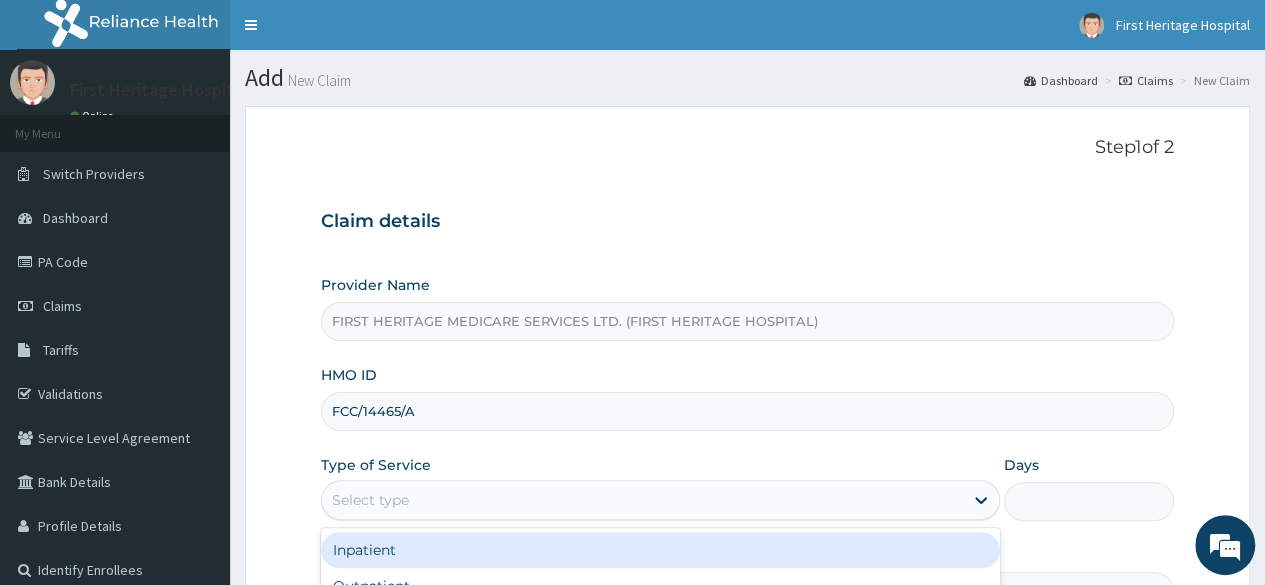 click on "Select type" at bounding box center (642, 500) 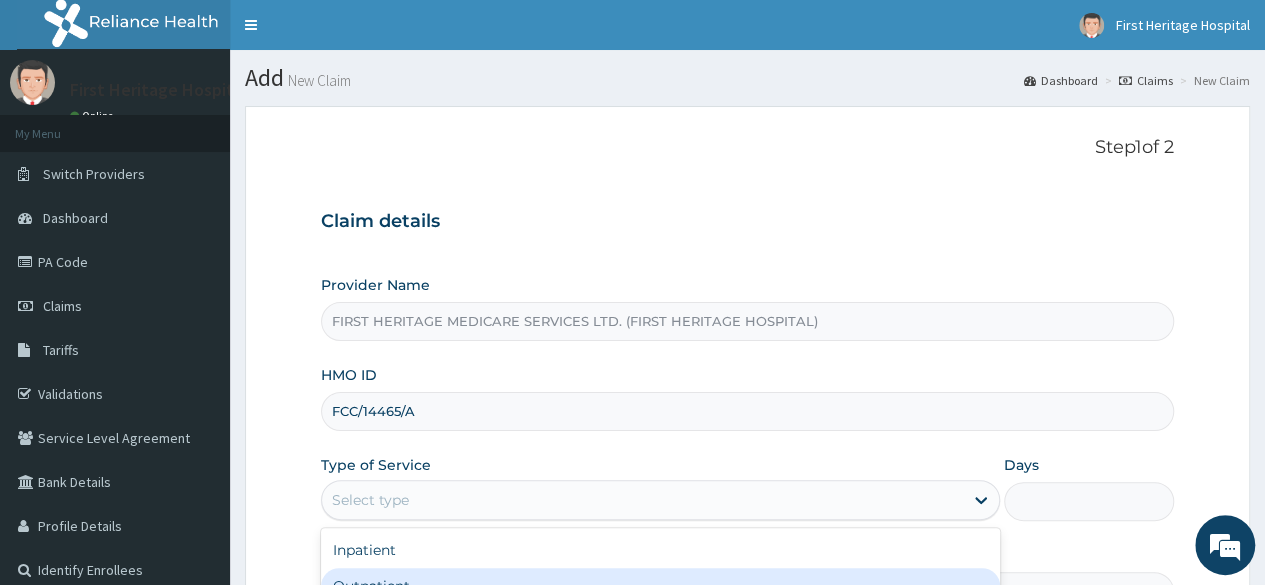 click on "Outpatient" at bounding box center [660, 586] 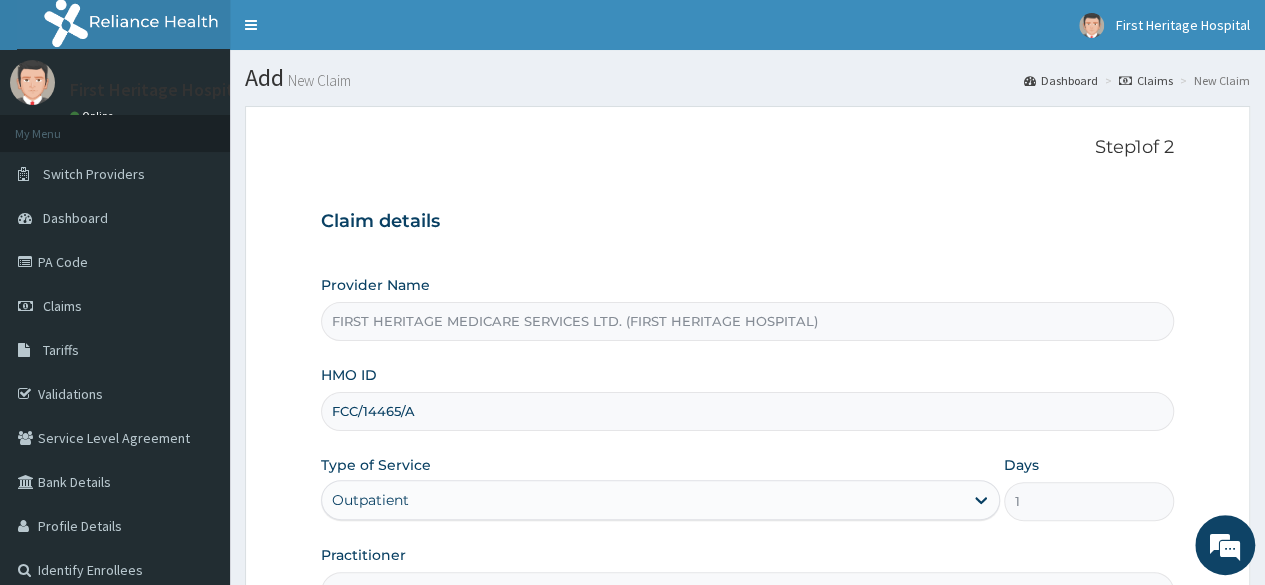 scroll, scrollTop: 232, scrollLeft: 0, axis: vertical 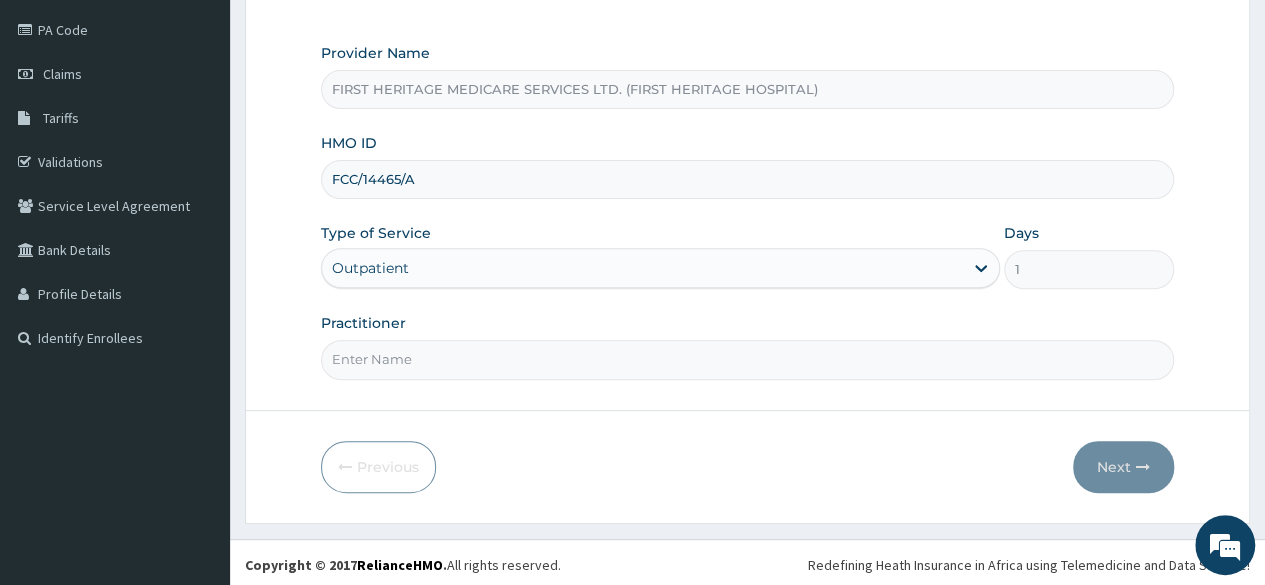 click on "Practitioner" at bounding box center (747, 359) 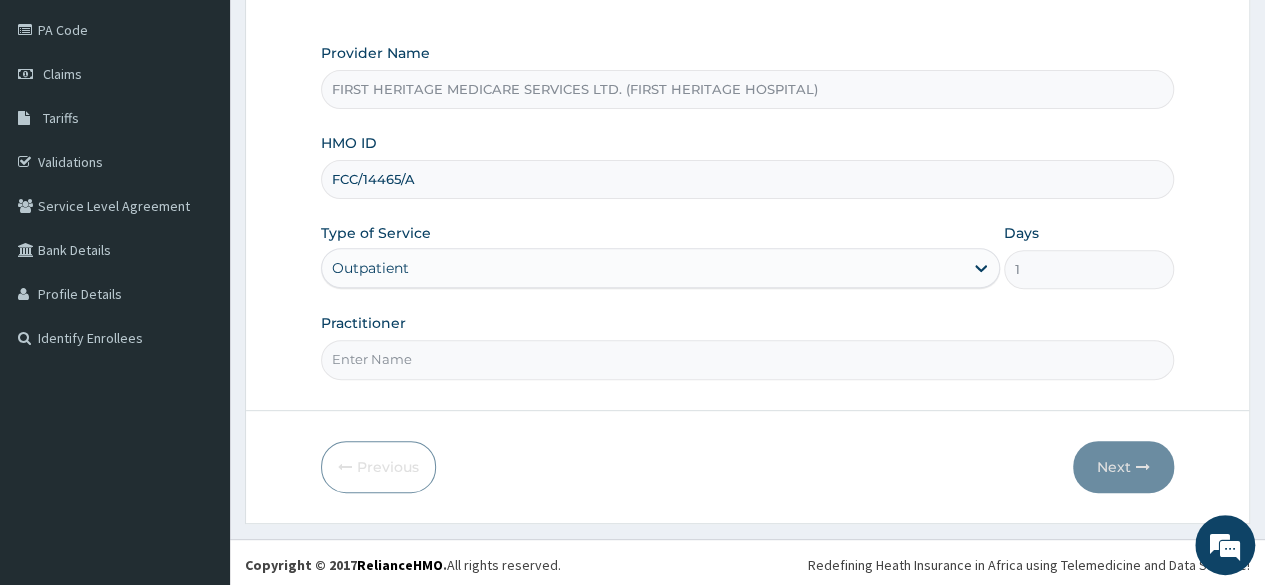 type on "[FIRST] [LAST]" 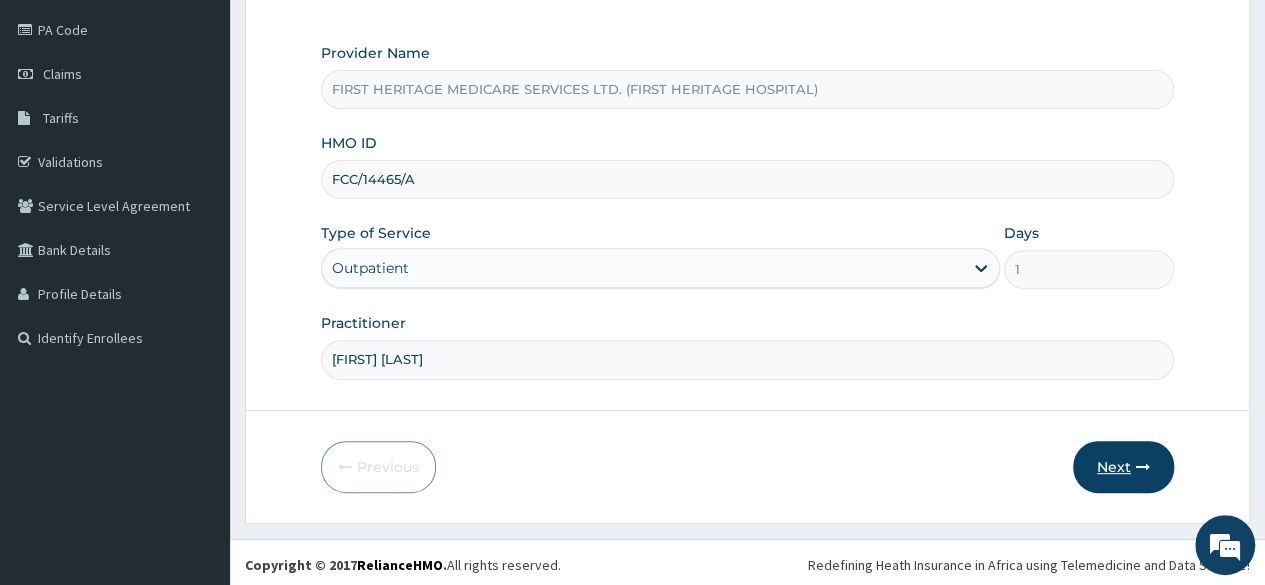 click on "Next" at bounding box center (1123, 467) 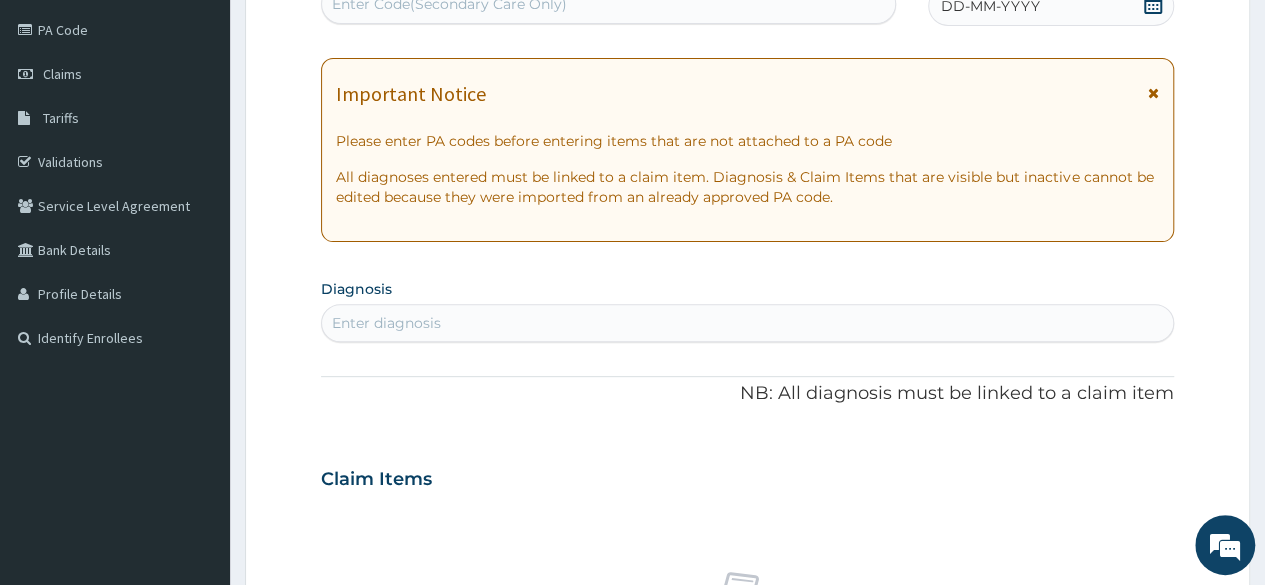 click 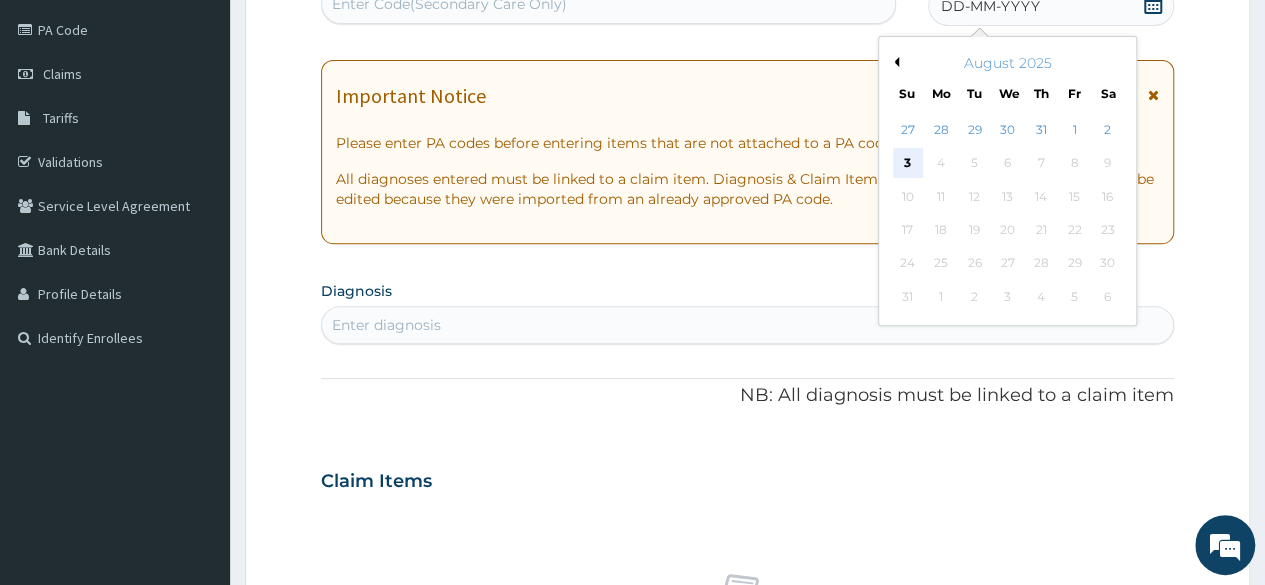 click on "3" at bounding box center [907, 164] 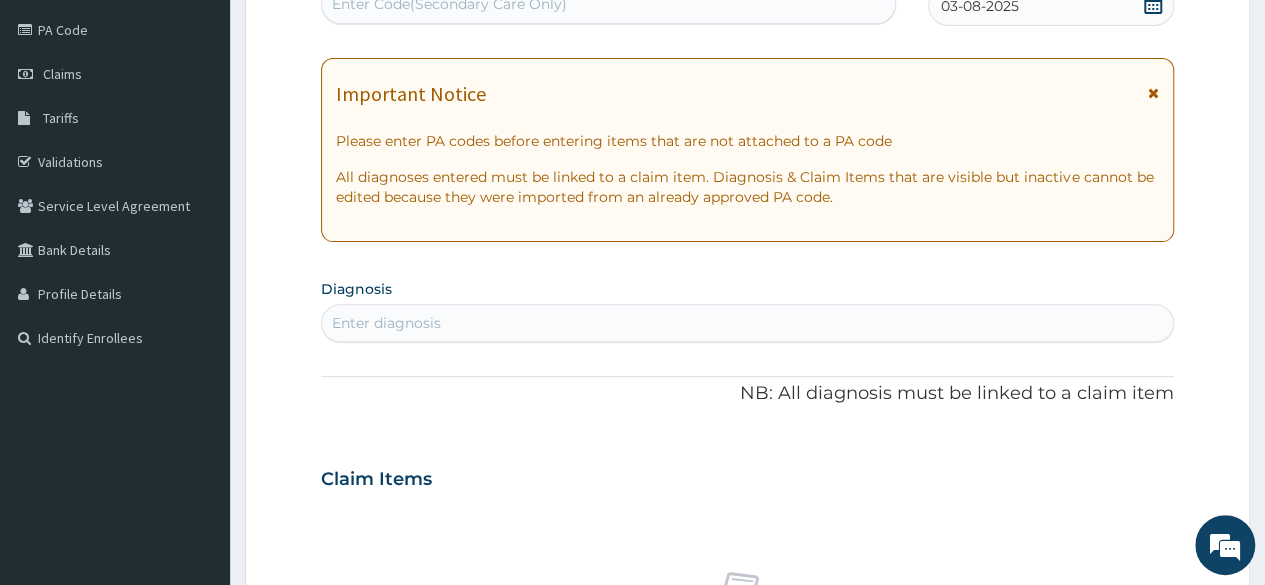click on "Enter diagnosis" at bounding box center [386, 323] 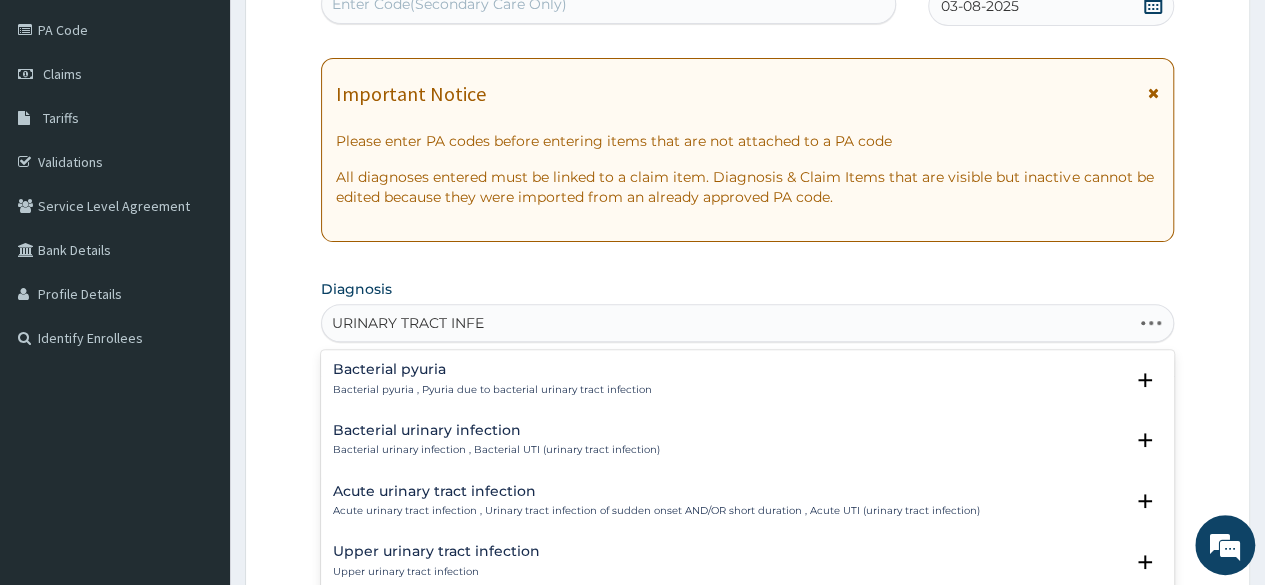 type on "URINARY TRACT INFEC" 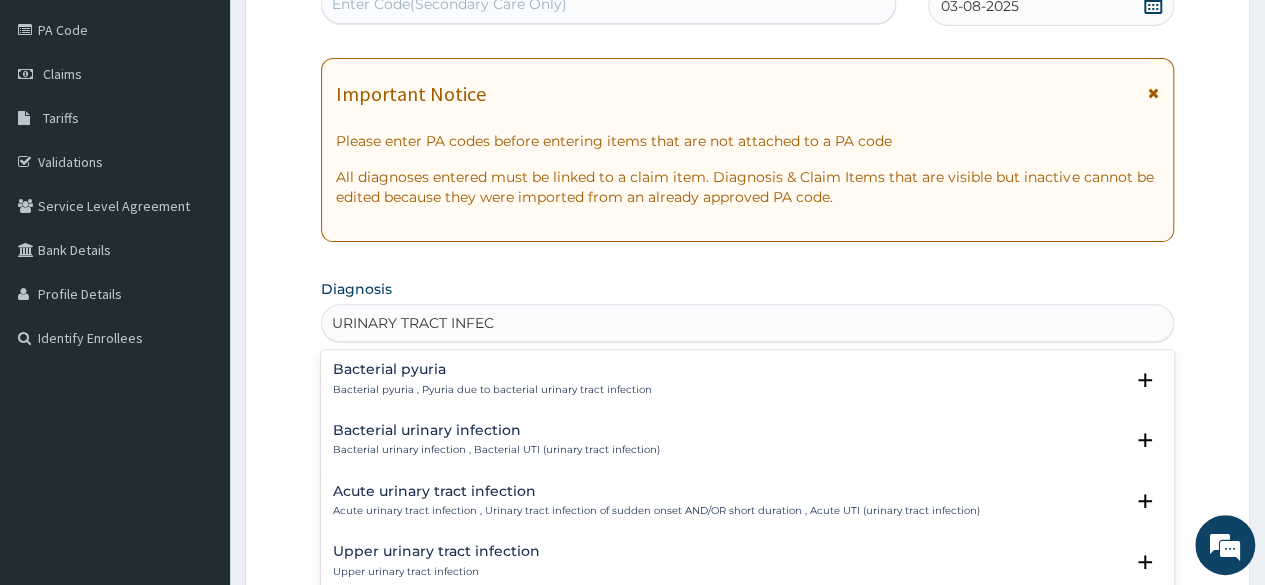 click on "Acute urinary tract infection" at bounding box center (656, 491) 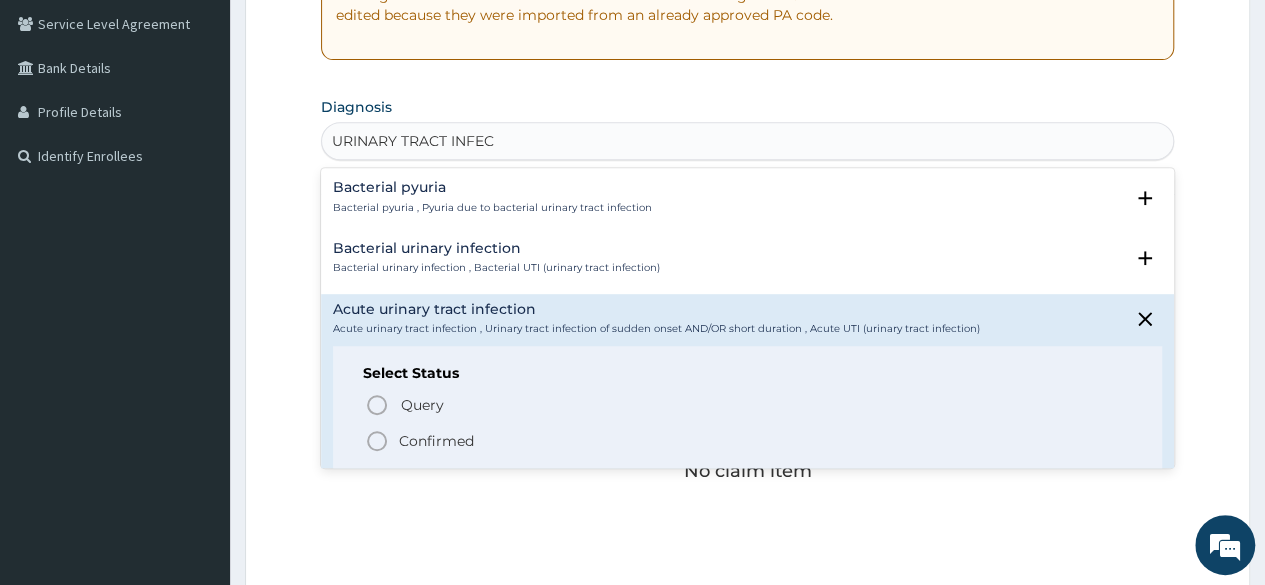 scroll, scrollTop: 423, scrollLeft: 0, axis: vertical 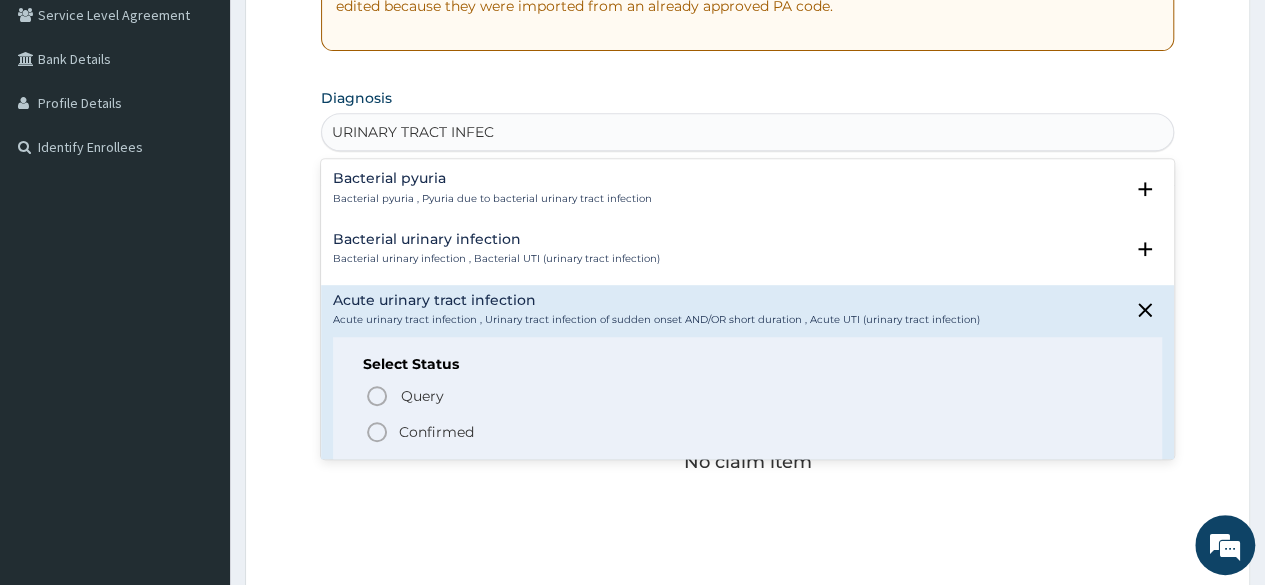 click on "Confirmed" at bounding box center (436, 432) 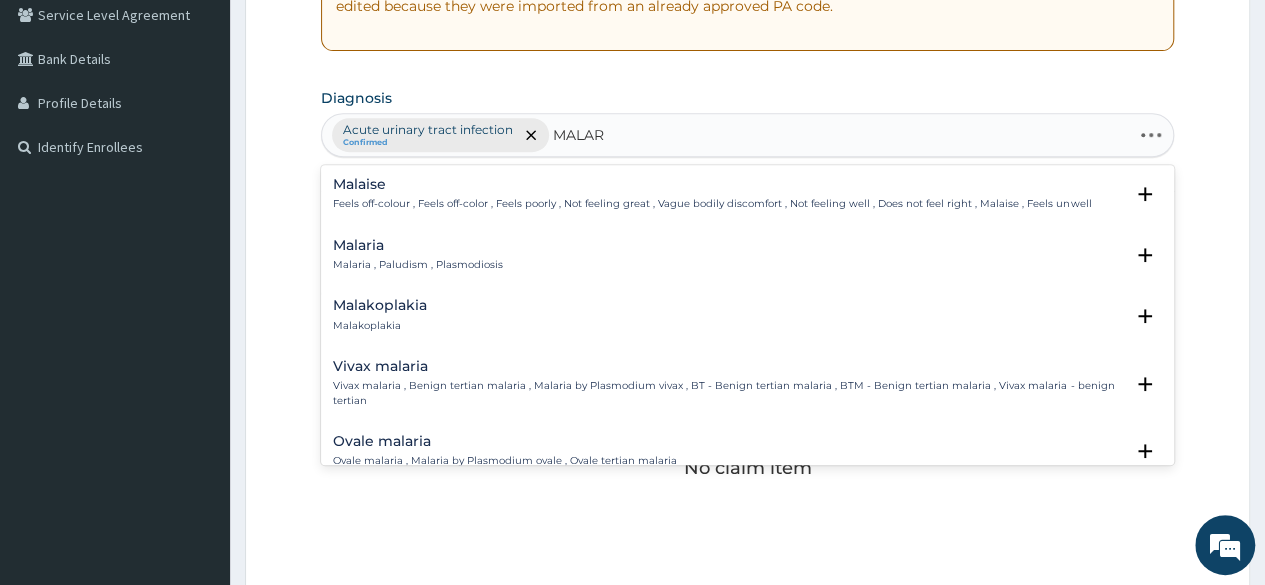 type on "MALARI" 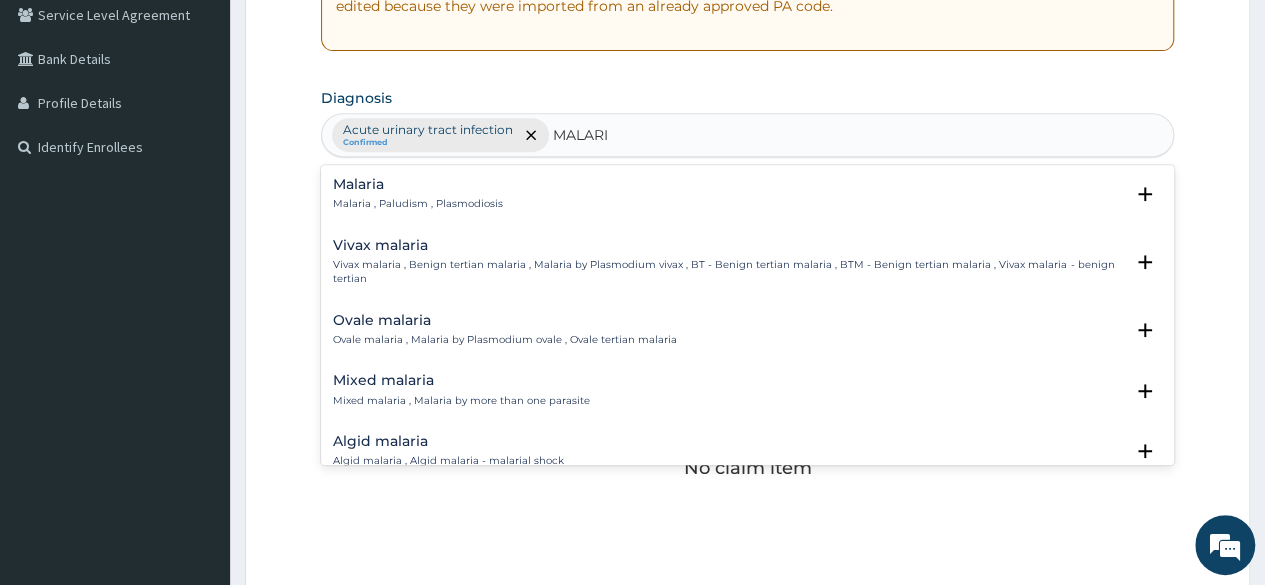 click on "Malaria" at bounding box center [418, 184] 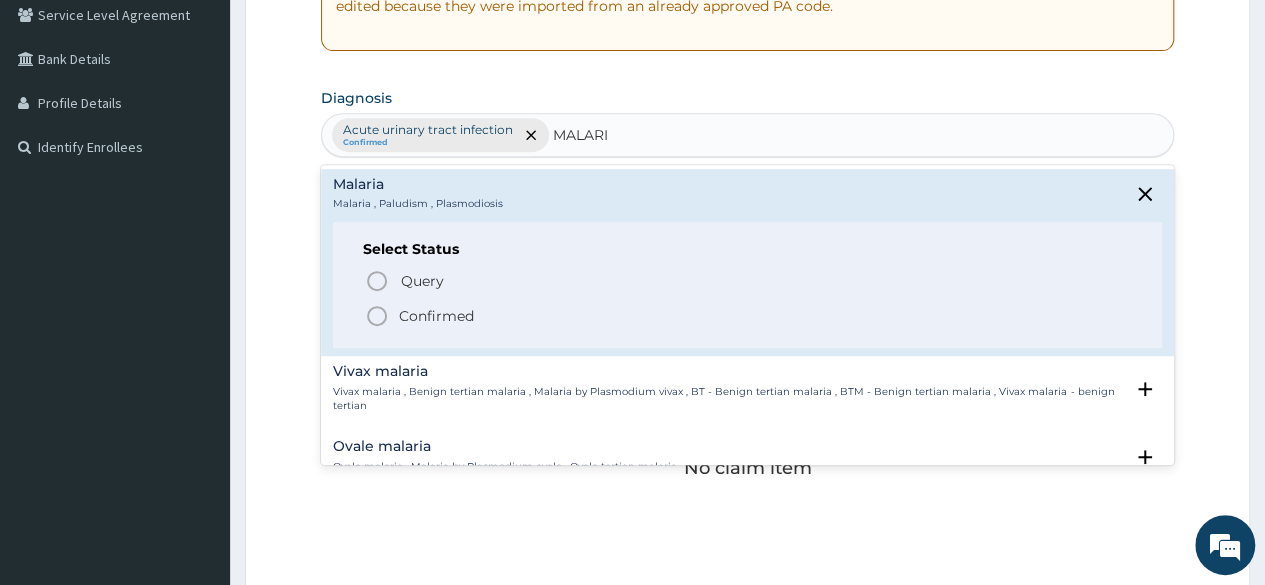 click on "Confirmed" at bounding box center [436, 316] 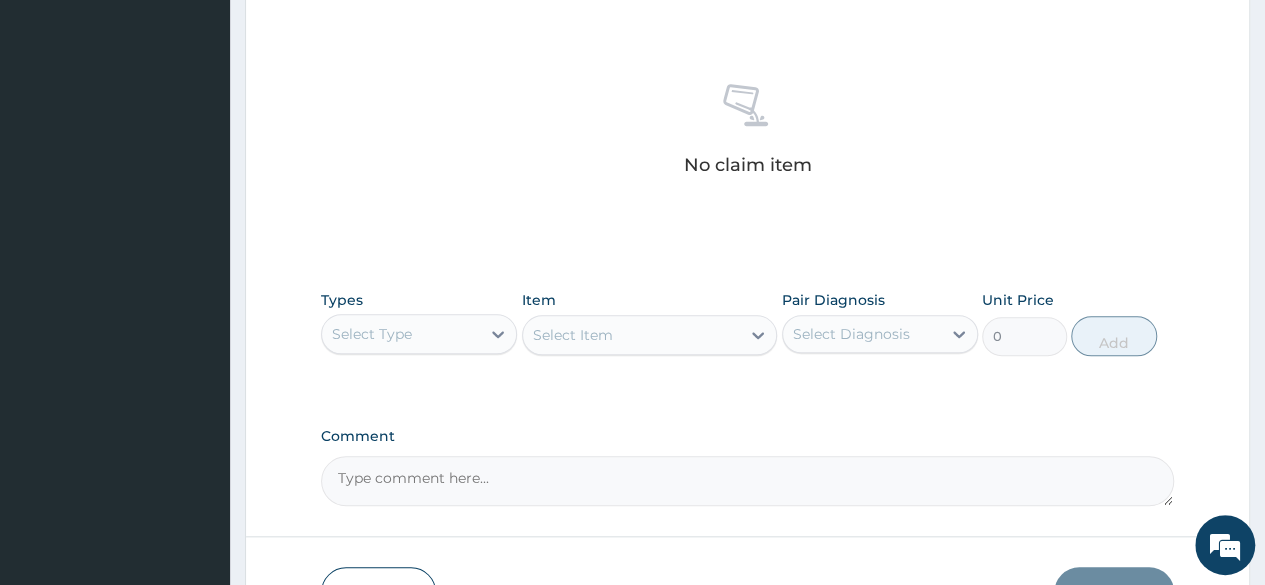 scroll, scrollTop: 769, scrollLeft: 0, axis: vertical 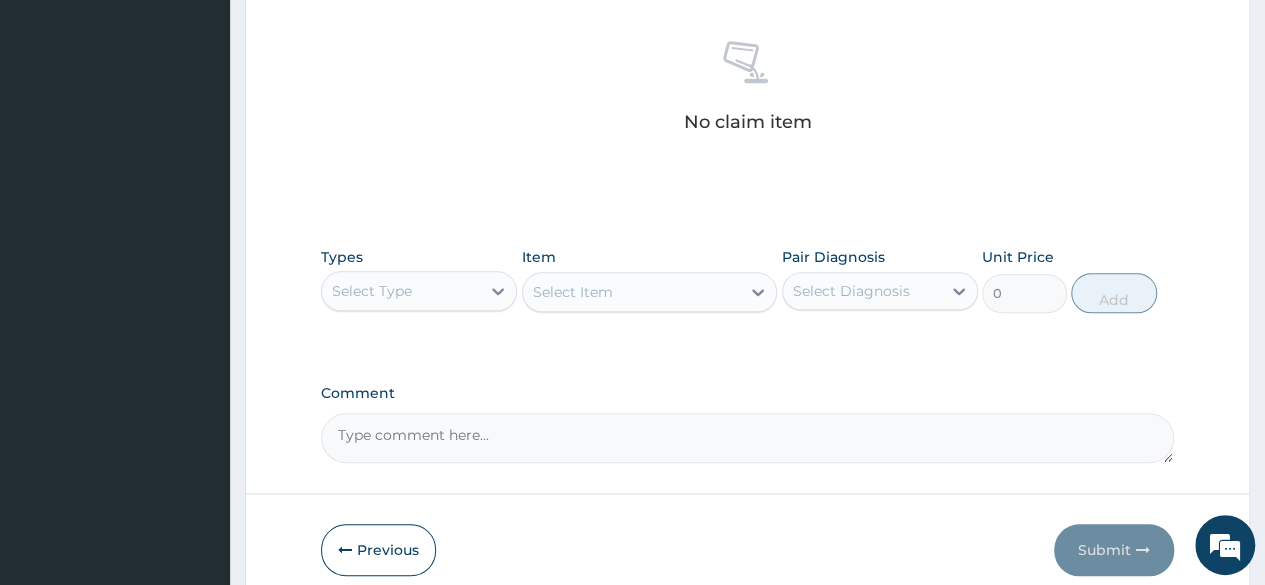 click on "Select Type" at bounding box center [401, 291] 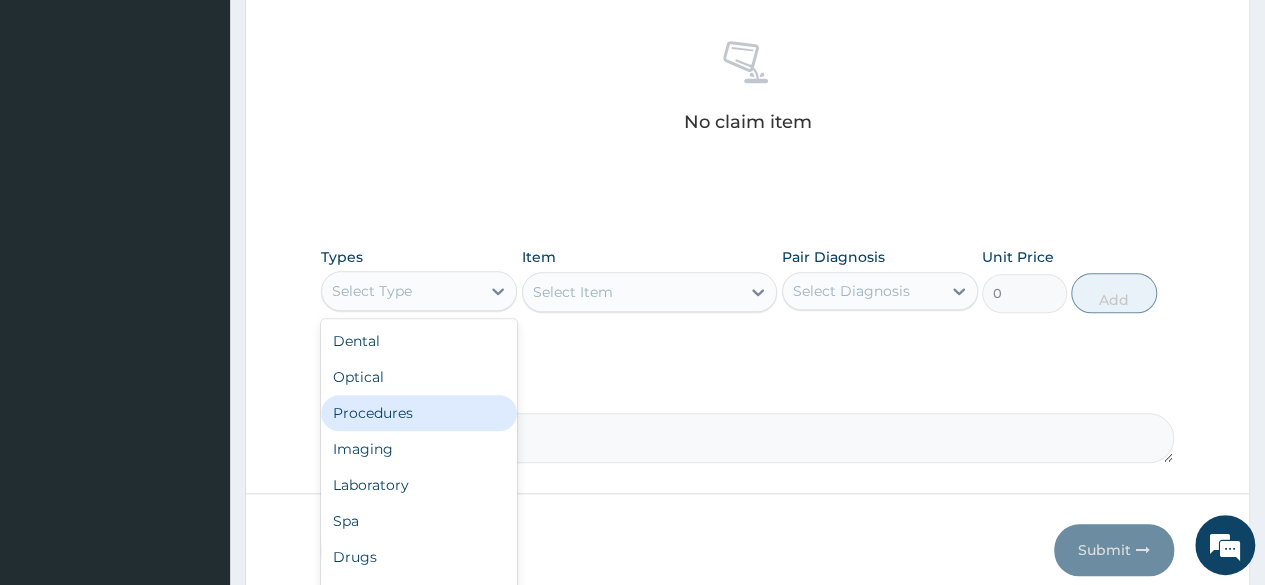 click on "Procedures" at bounding box center (419, 413) 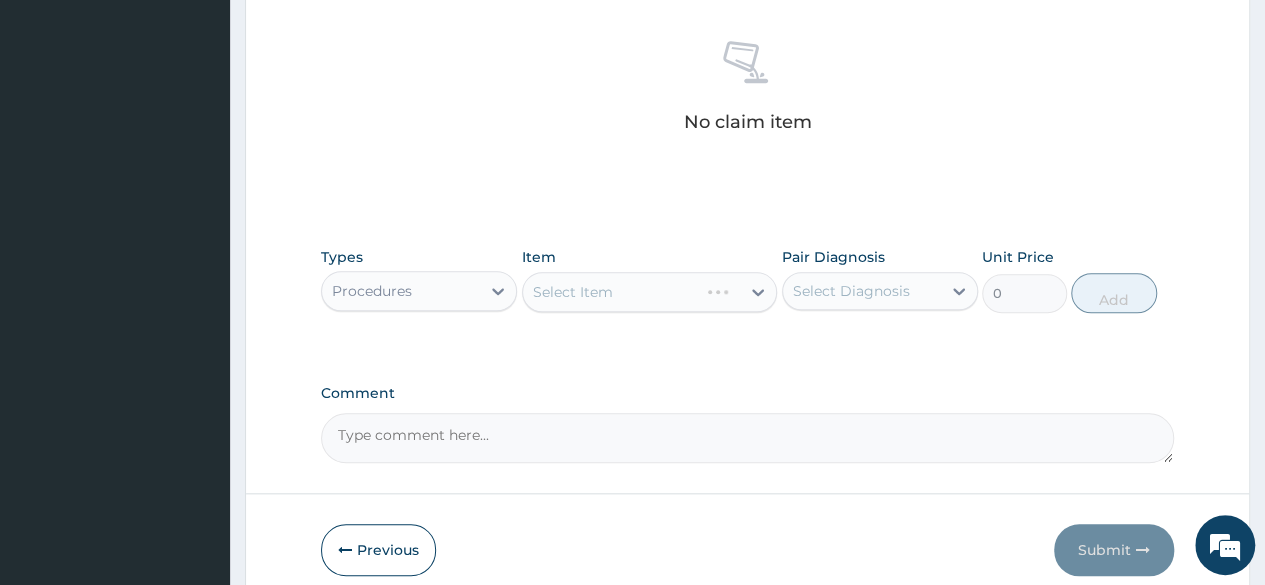 click on "Select Item" at bounding box center [650, 292] 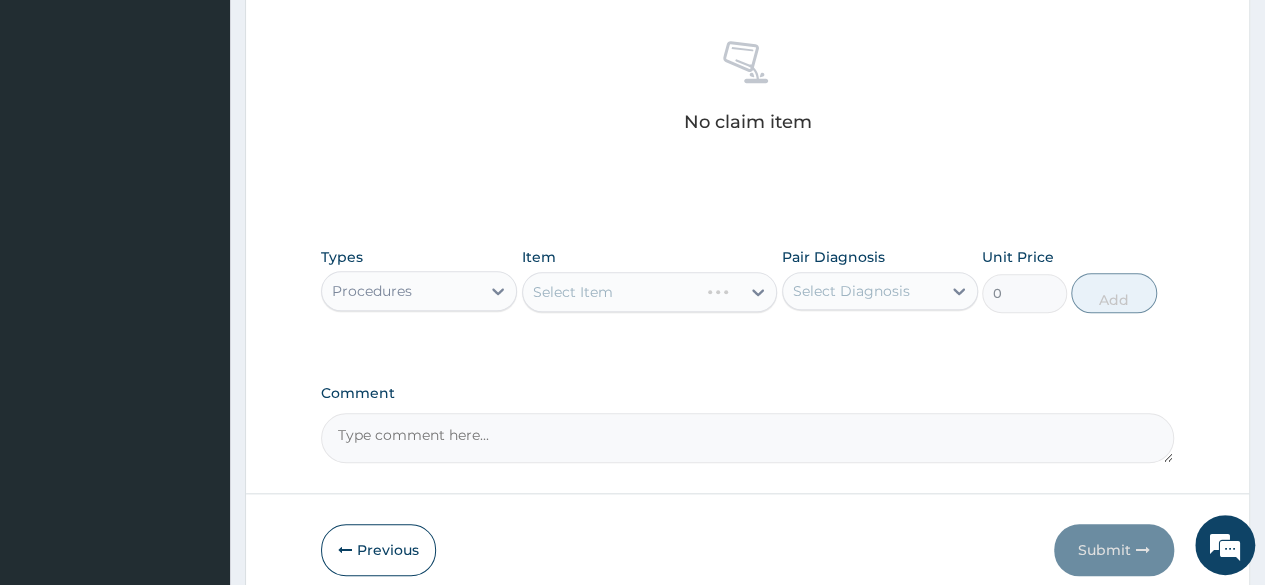 click on "Select Item" at bounding box center (650, 292) 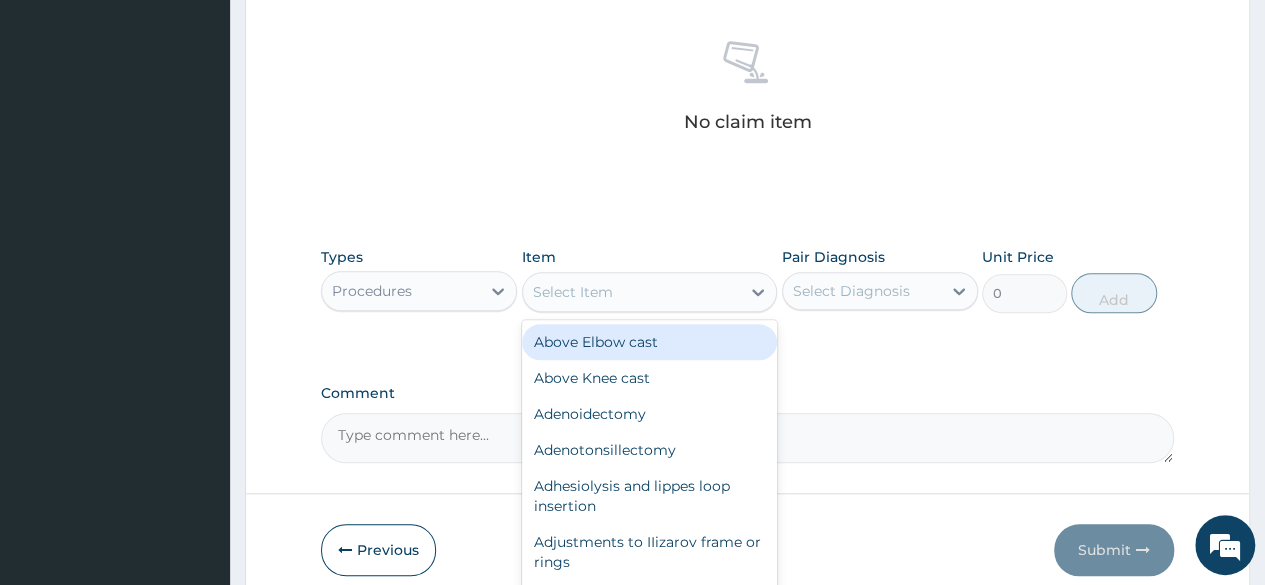 click on "Select Item" at bounding box center [573, 292] 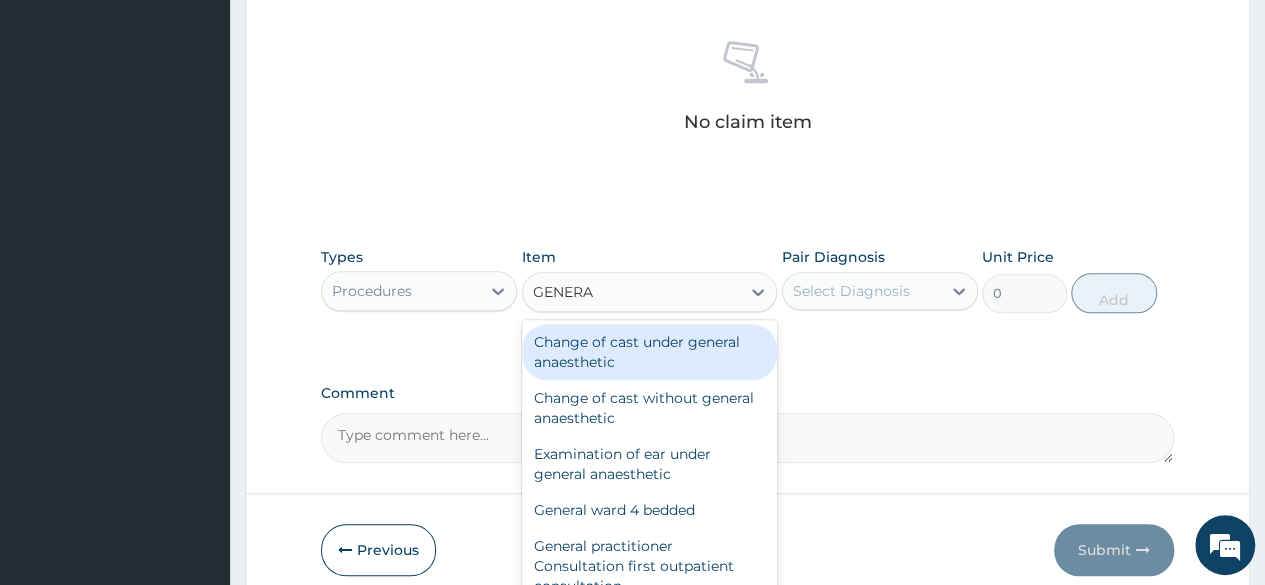 type on "GENERAL" 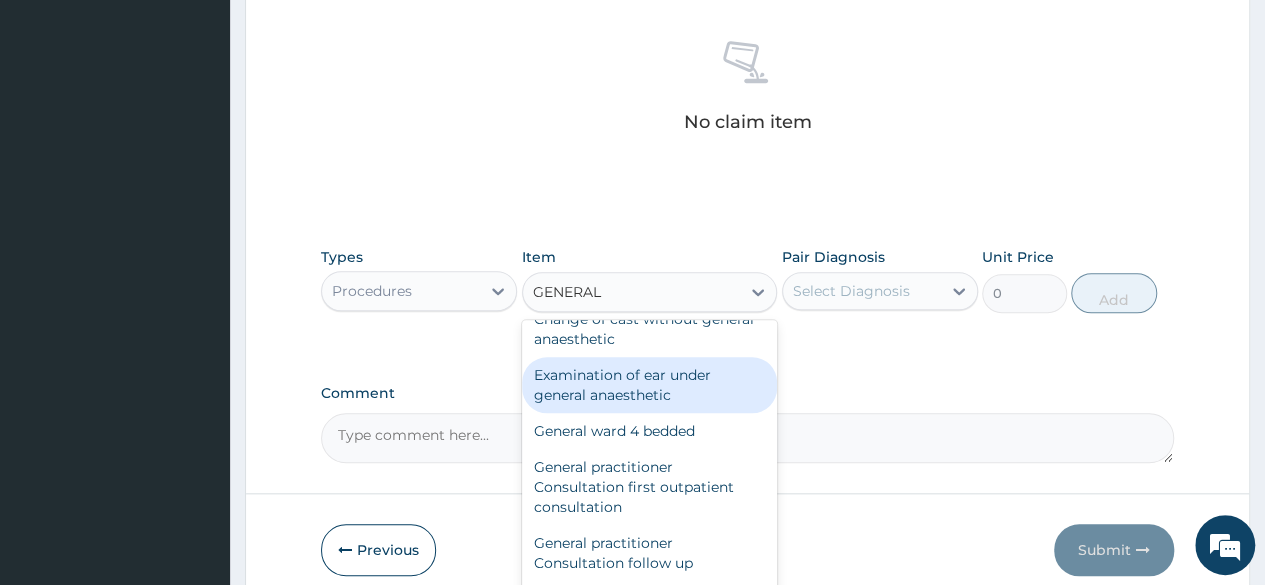 scroll, scrollTop: 106, scrollLeft: 0, axis: vertical 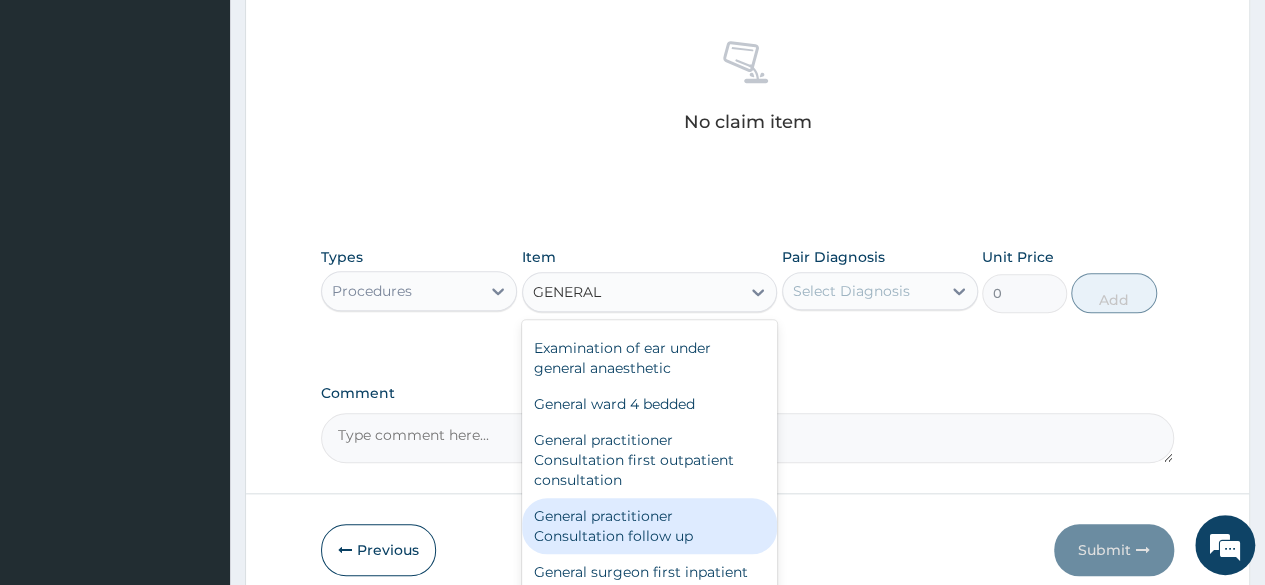click on "General practitioner Consultation follow up" at bounding box center [650, 526] 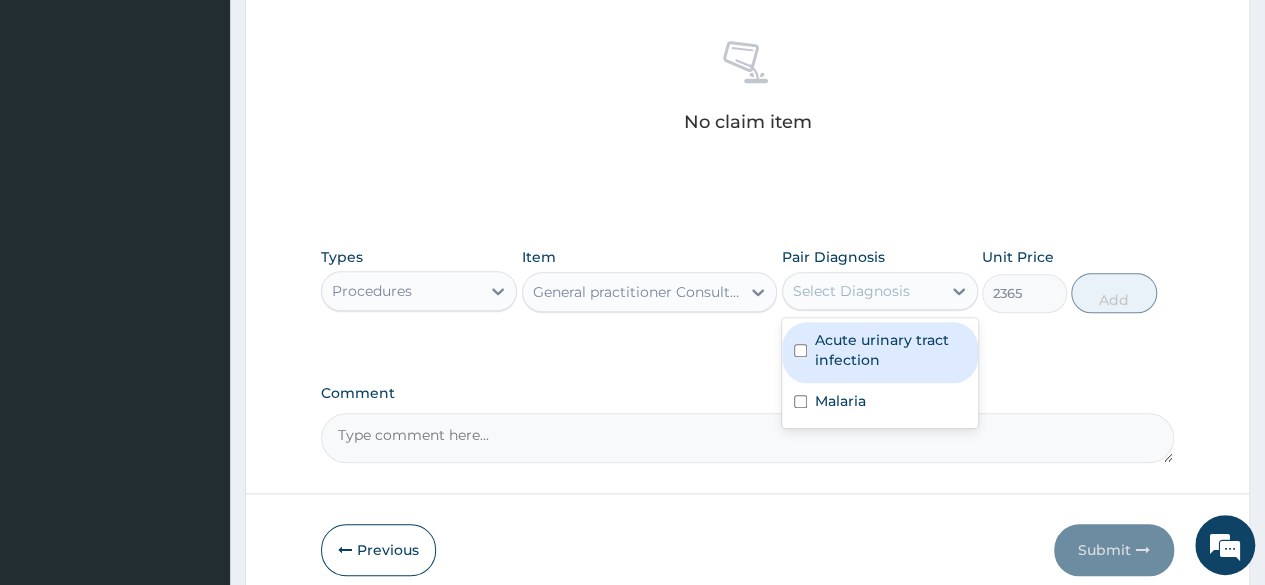 click on "Select Diagnosis" at bounding box center [851, 291] 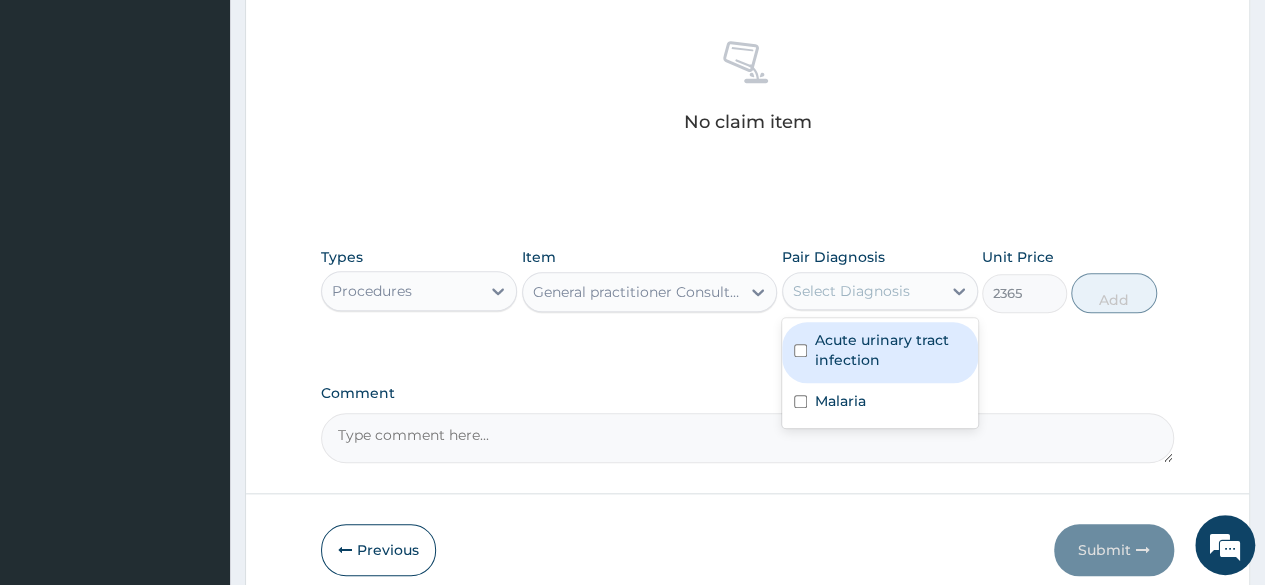 click on "Acute urinary tract infection" at bounding box center [890, 350] 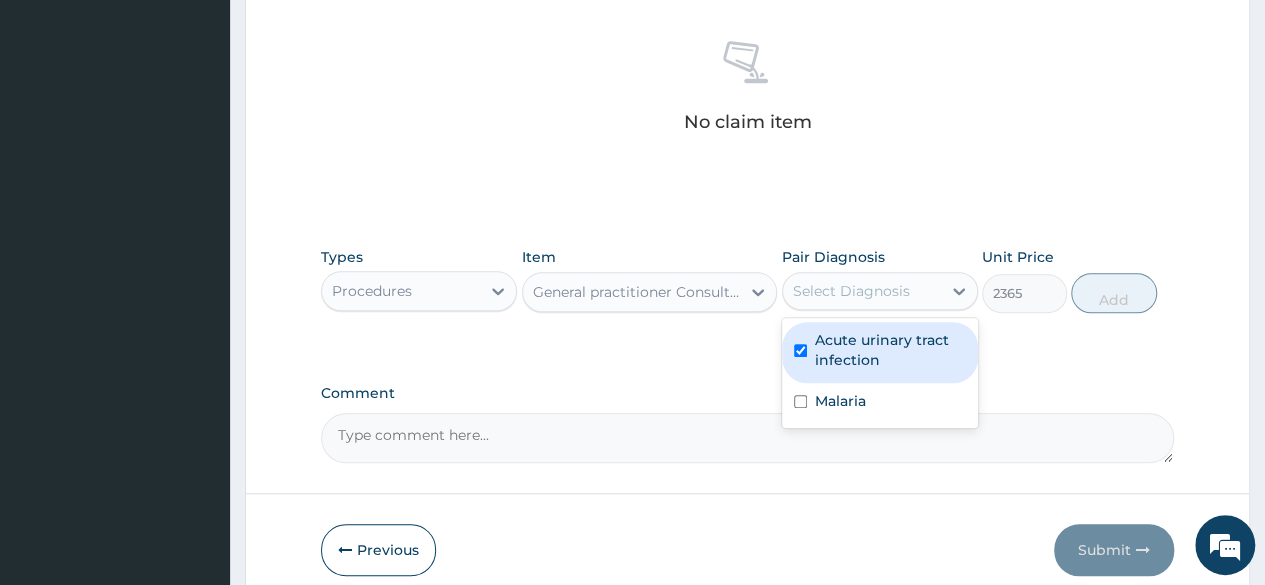 checkbox on "true" 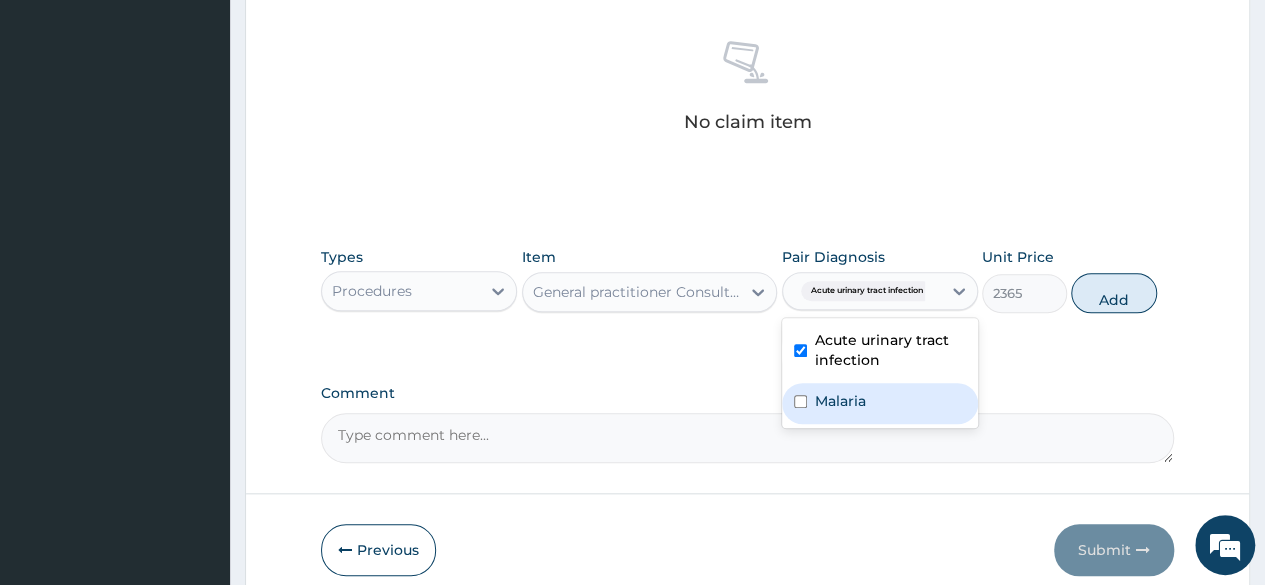 click on "Malaria" at bounding box center (840, 401) 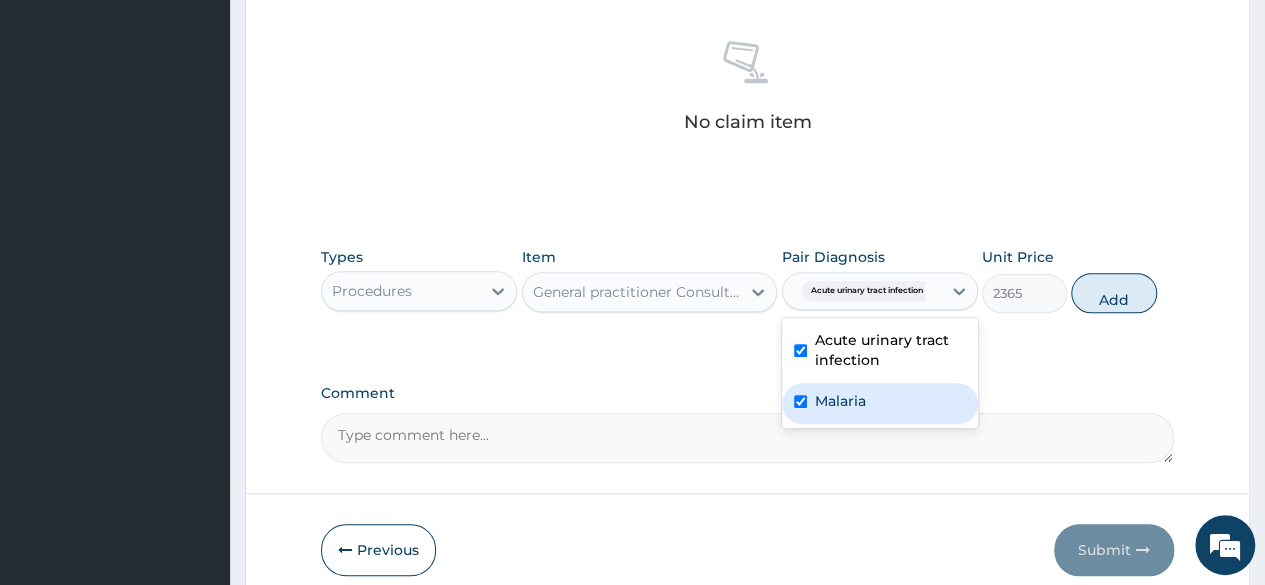 checkbox on "true" 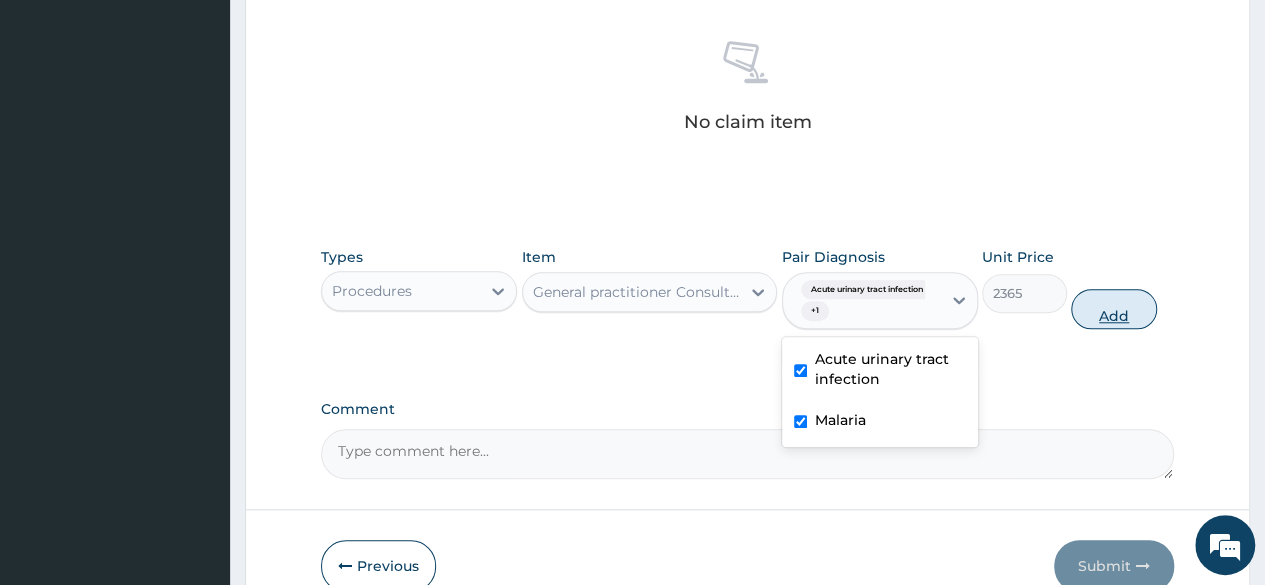 click on "Add" at bounding box center (1113, 309) 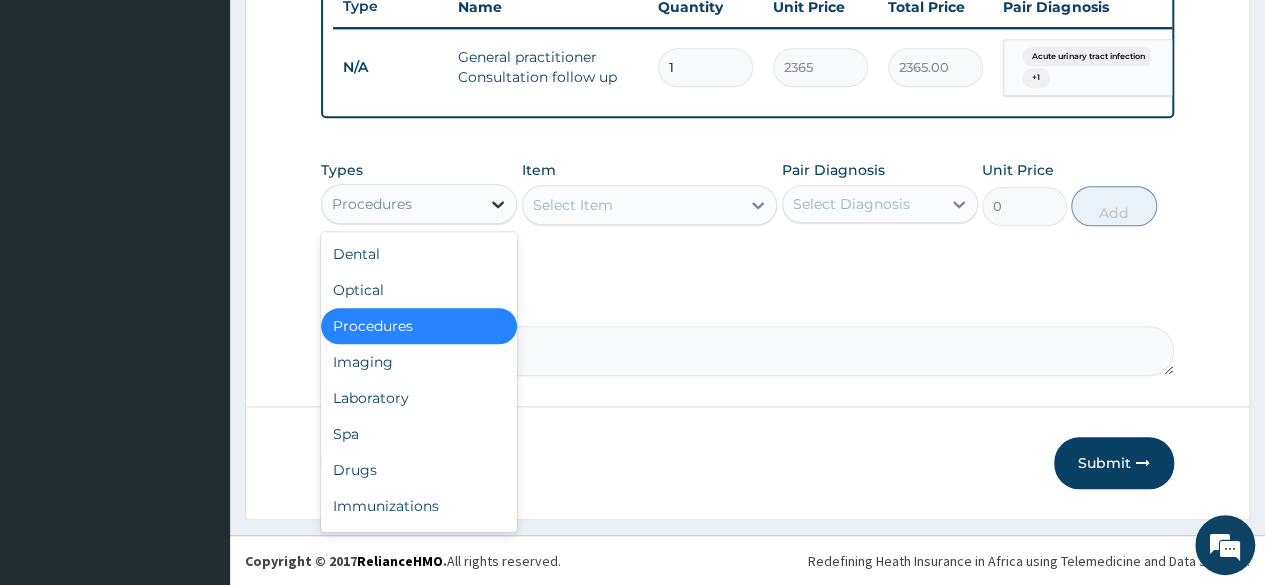 click 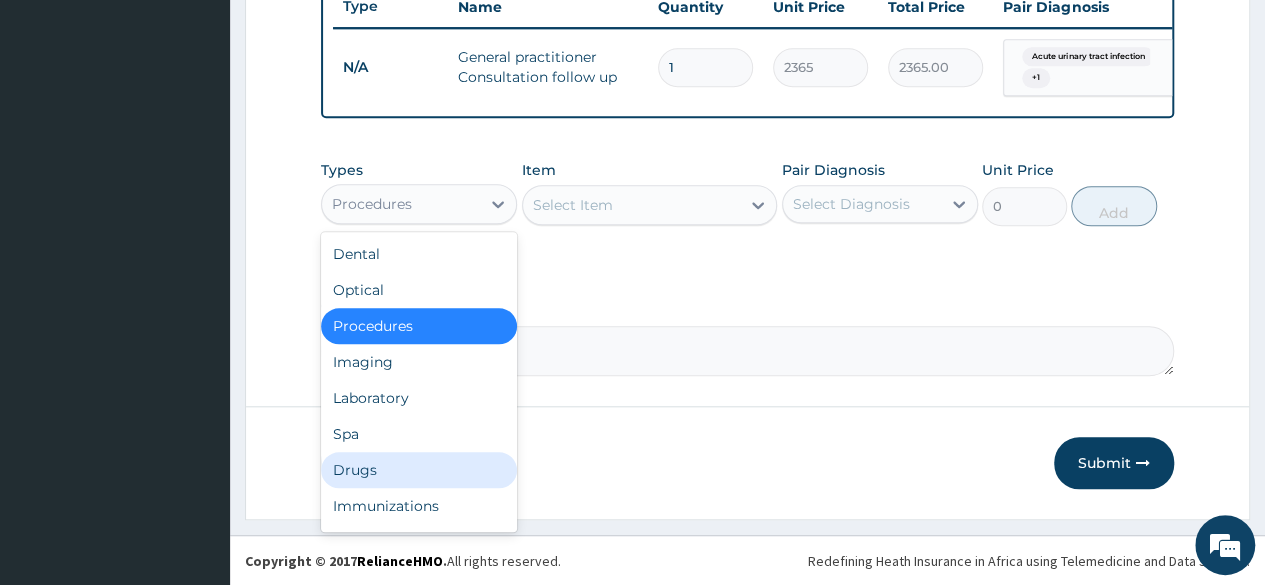 click on "Drugs" at bounding box center (419, 470) 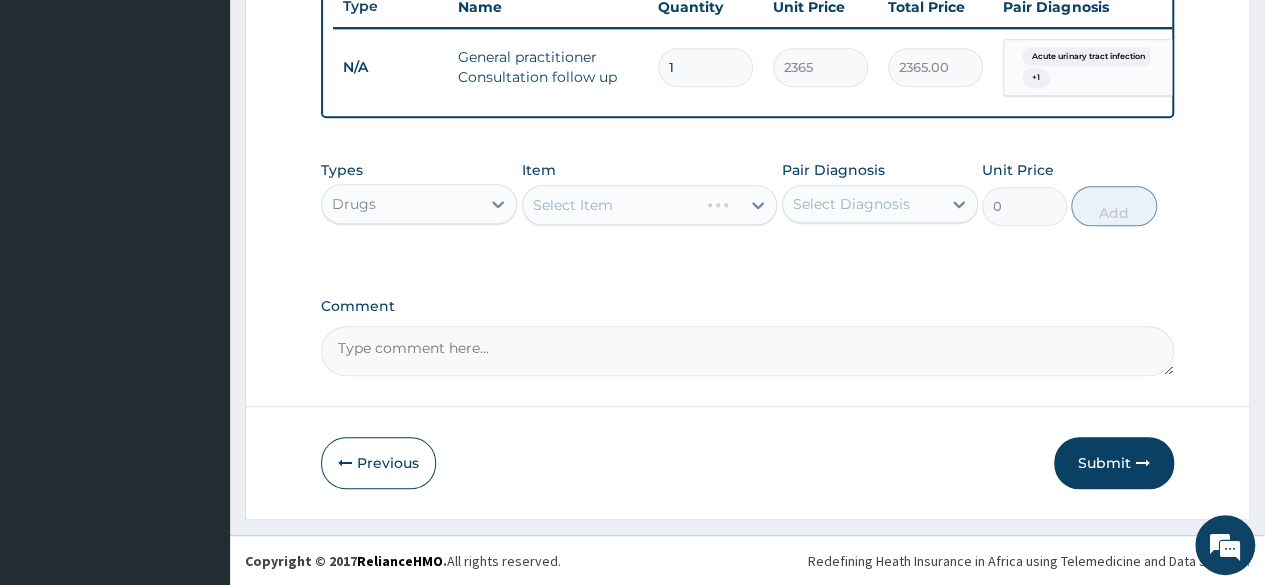 click on "Select Item" at bounding box center (650, 205) 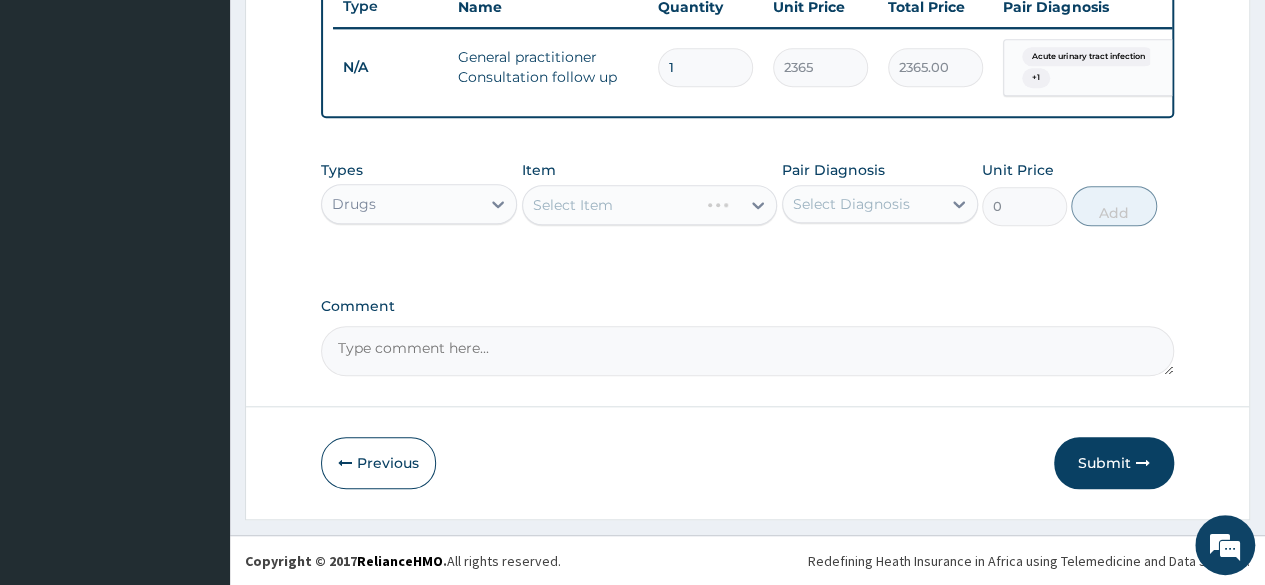 click on "Select Item" at bounding box center [650, 205] 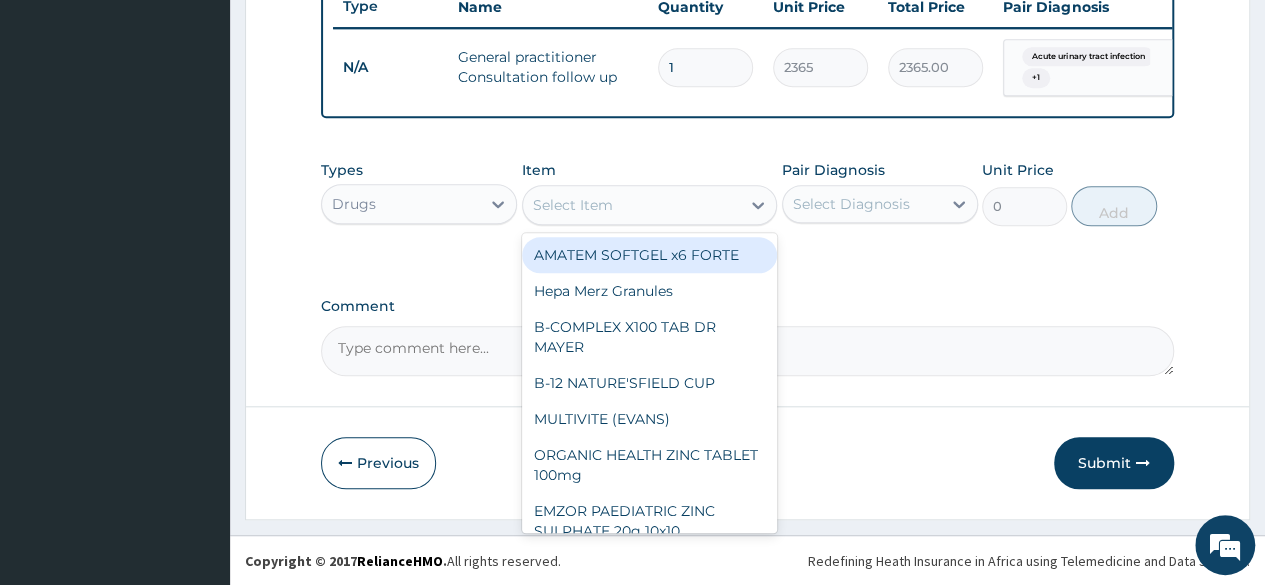 click on "Select Item" at bounding box center (632, 205) 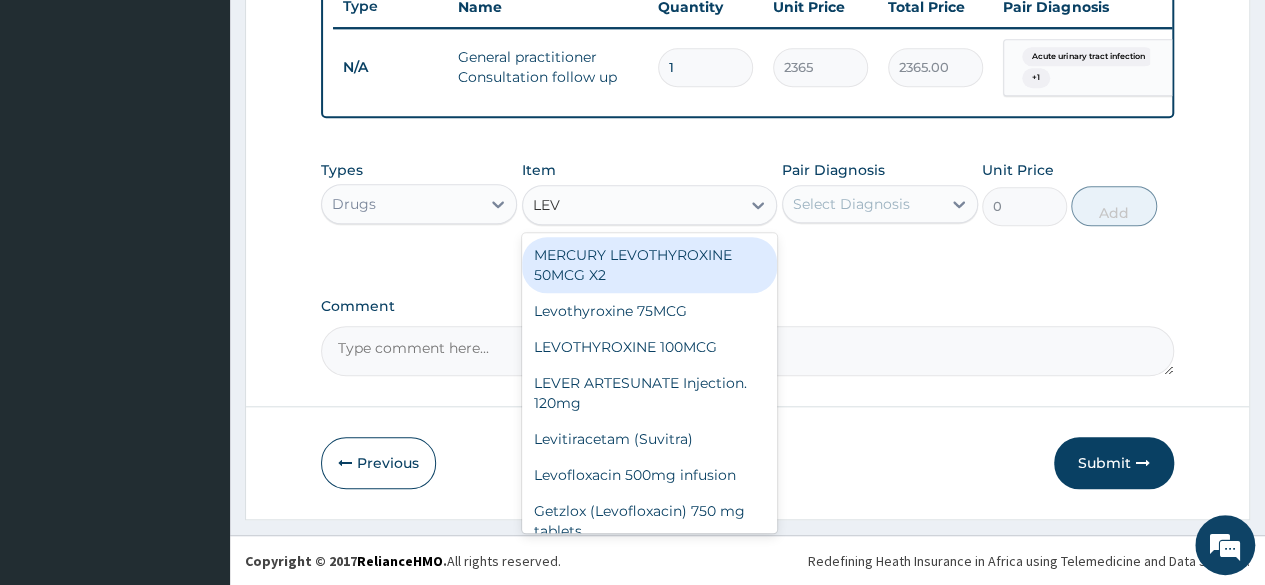 type on "LEVO" 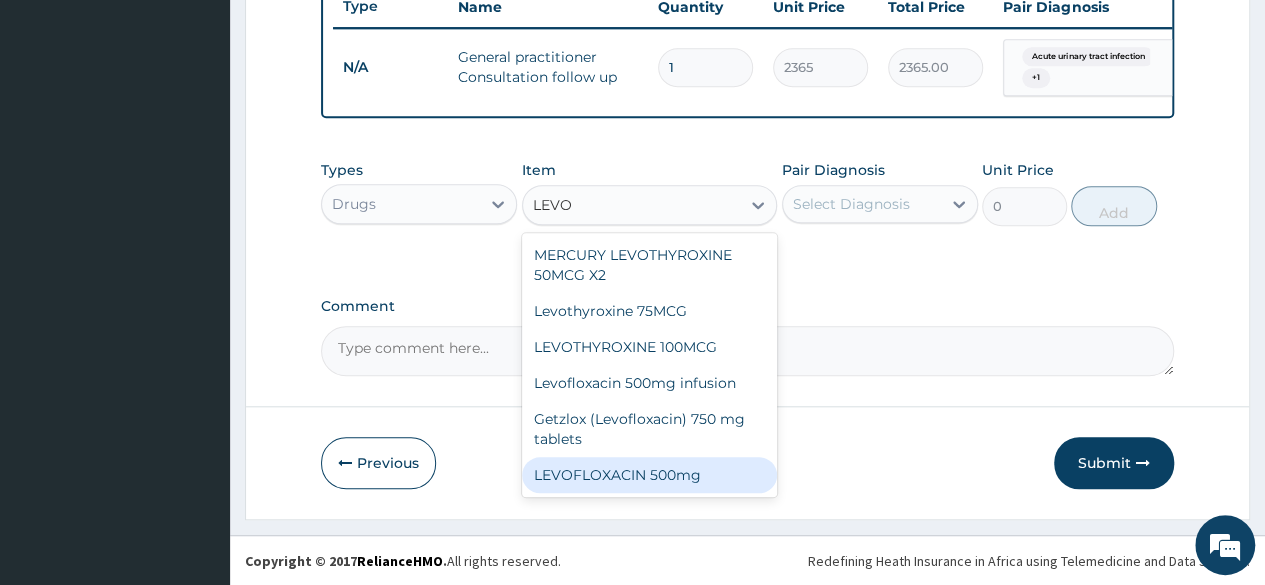 click on "LEVOFLOXACIN 500mg" at bounding box center (650, 475) 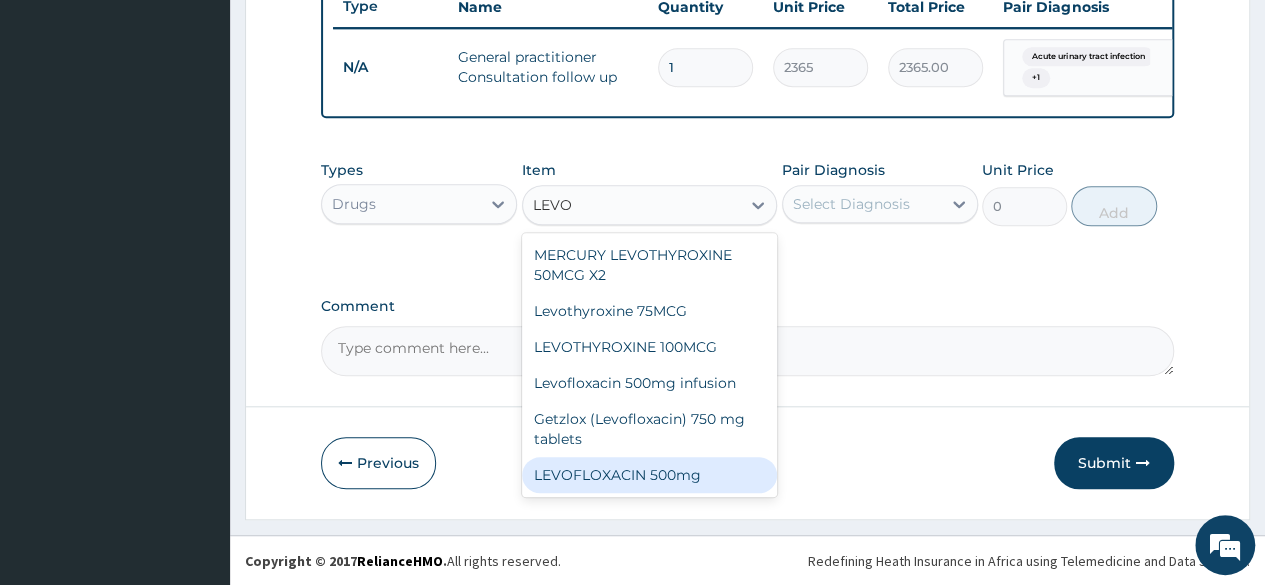 type 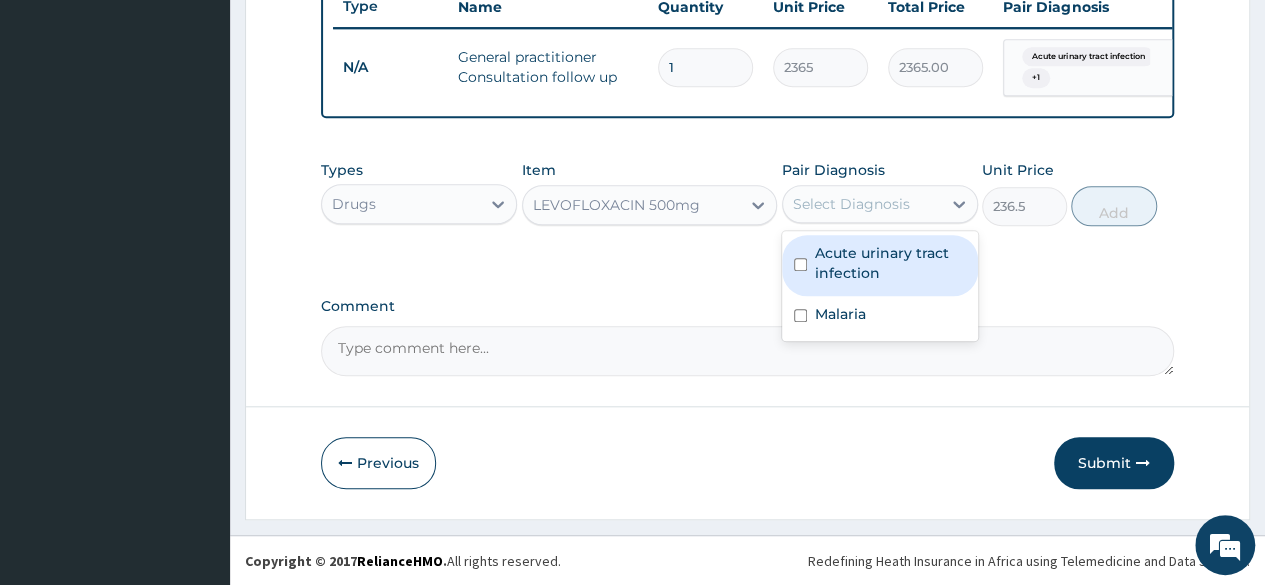 click on "Select Diagnosis" at bounding box center [851, 204] 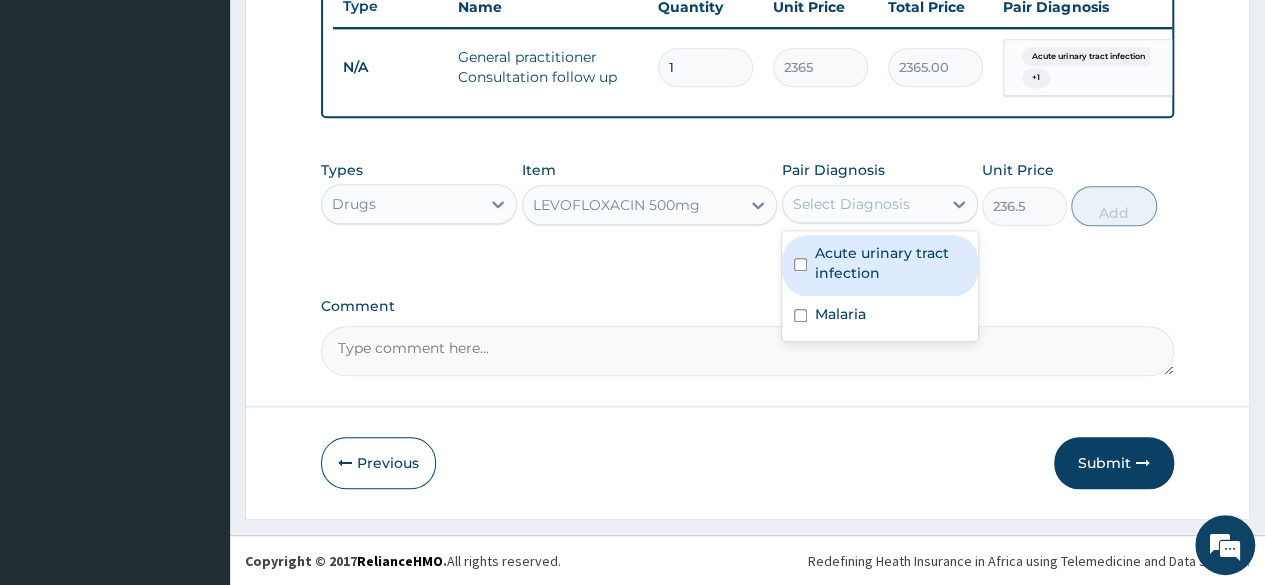 click on "Acute urinary tract infection" at bounding box center [890, 263] 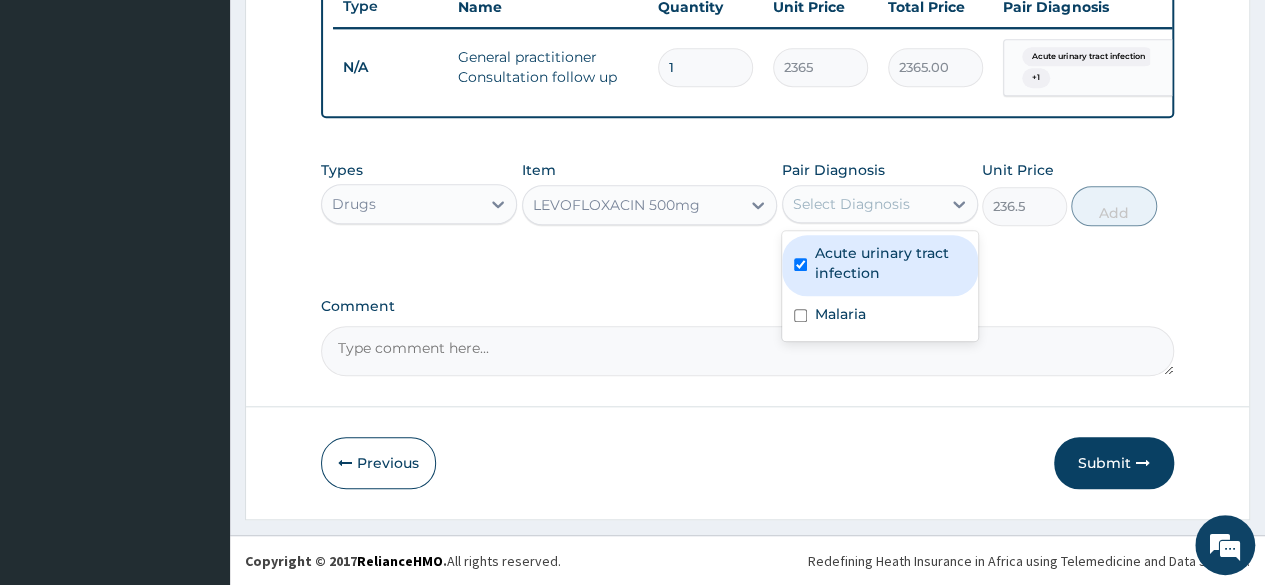 checkbox on "true" 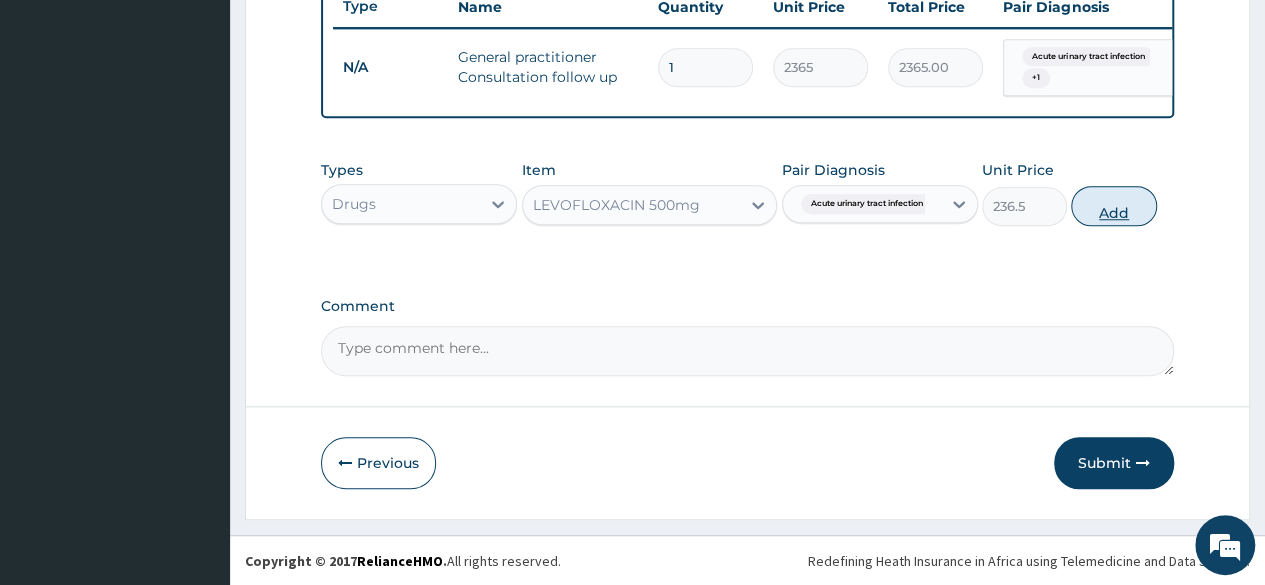 click on "Add" at bounding box center [1113, 206] 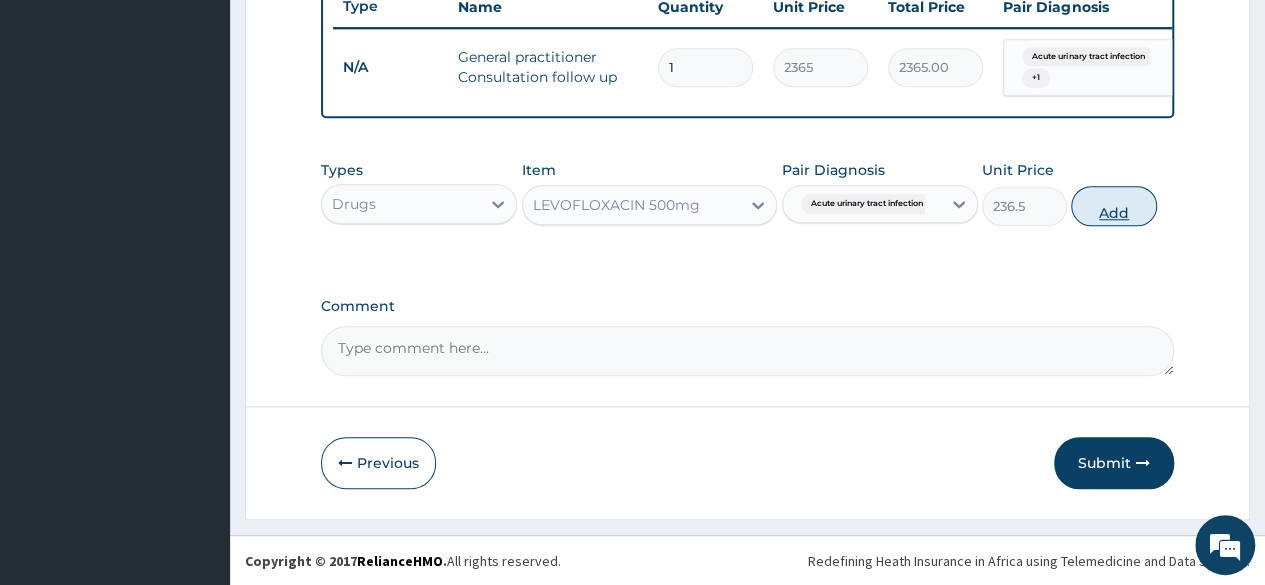 type on "0" 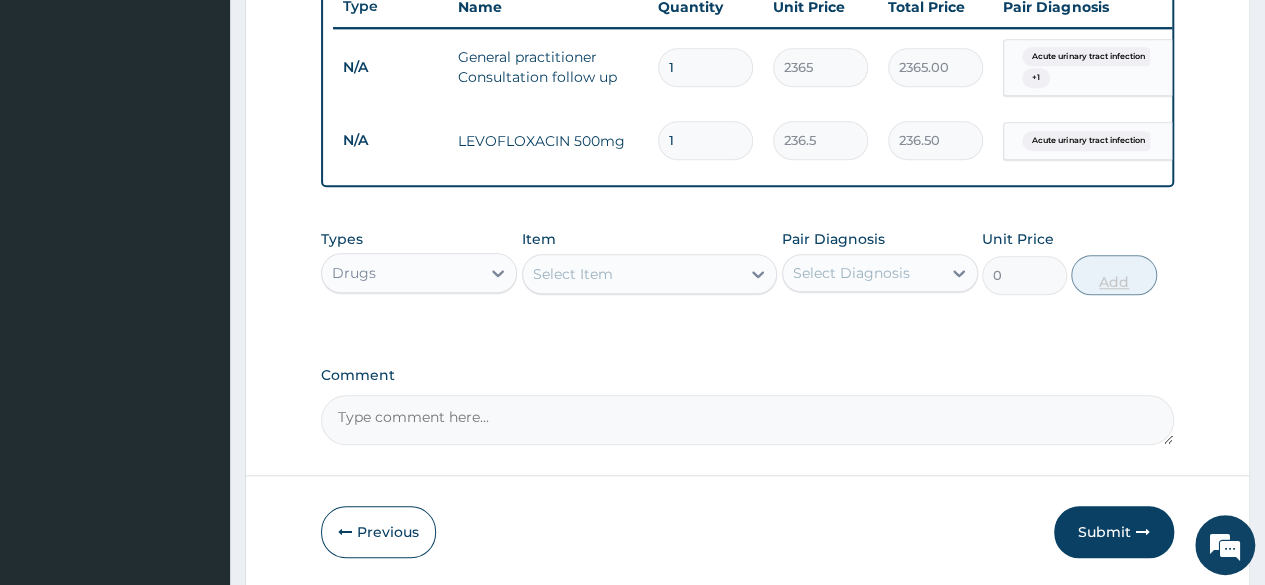 type on "14" 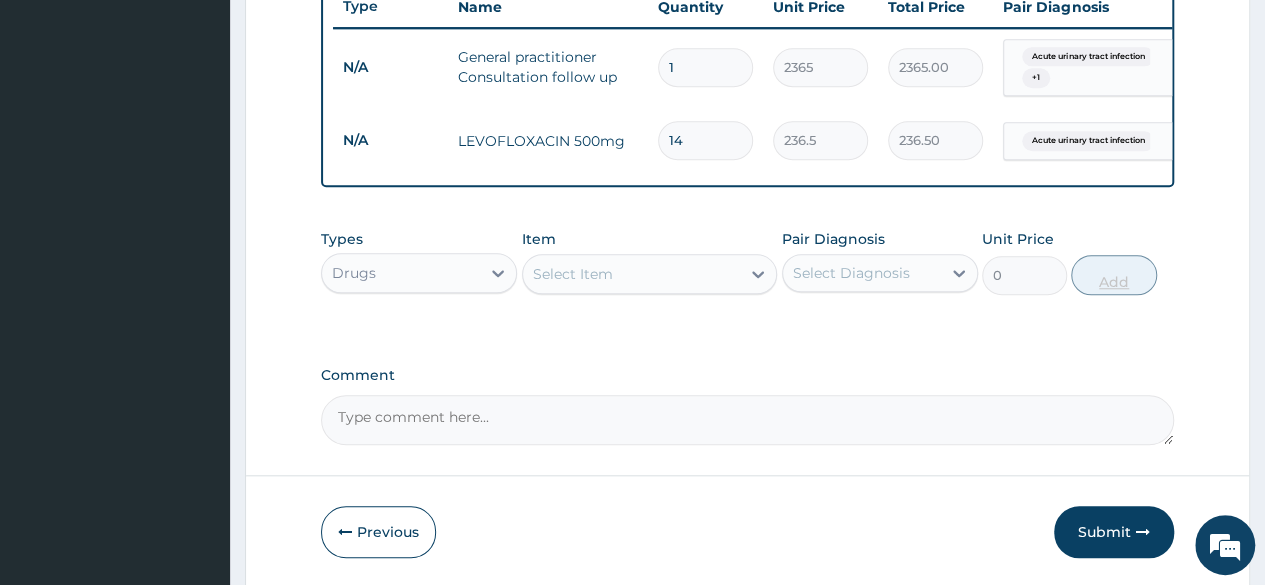type on "3311.00" 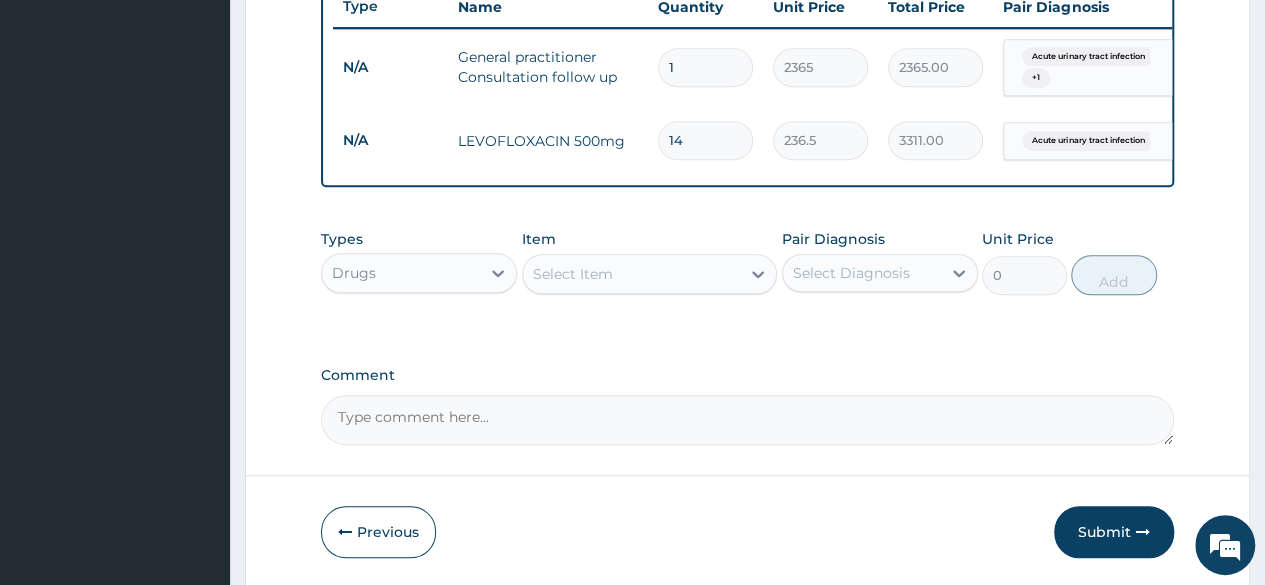 type on "14" 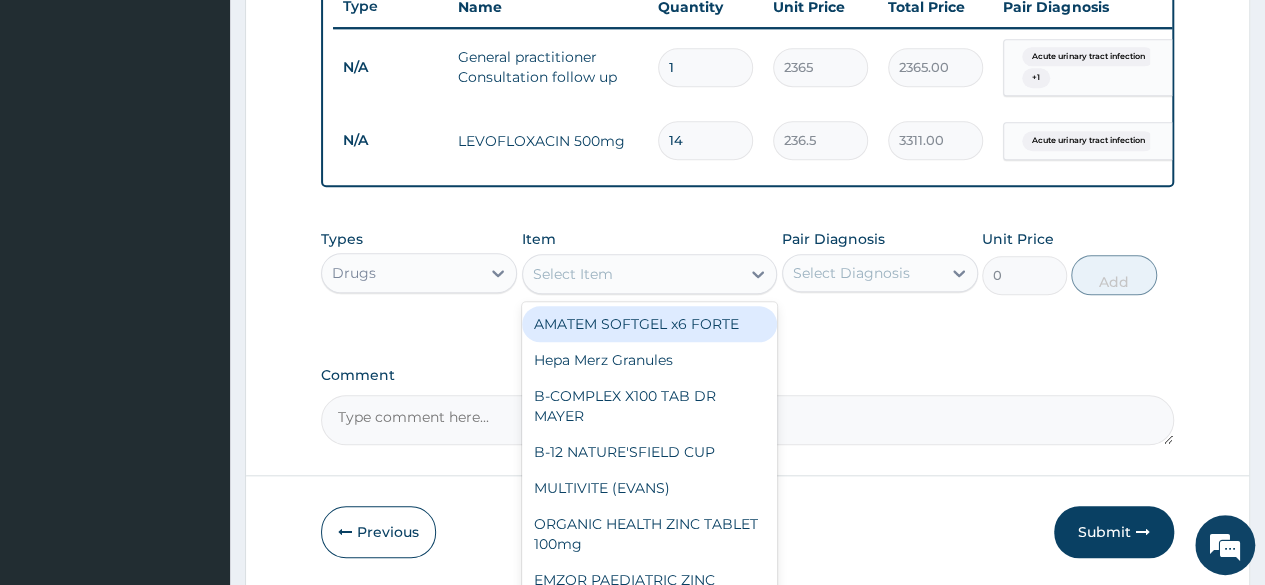 click on "Select Item" at bounding box center [573, 274] 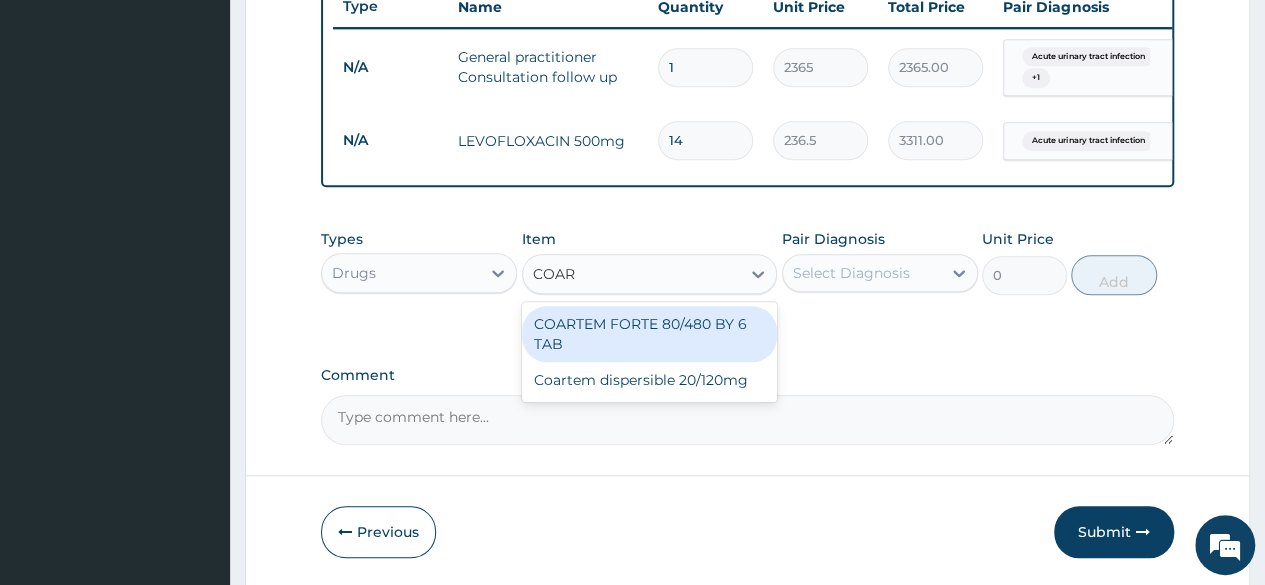 type on "COART" 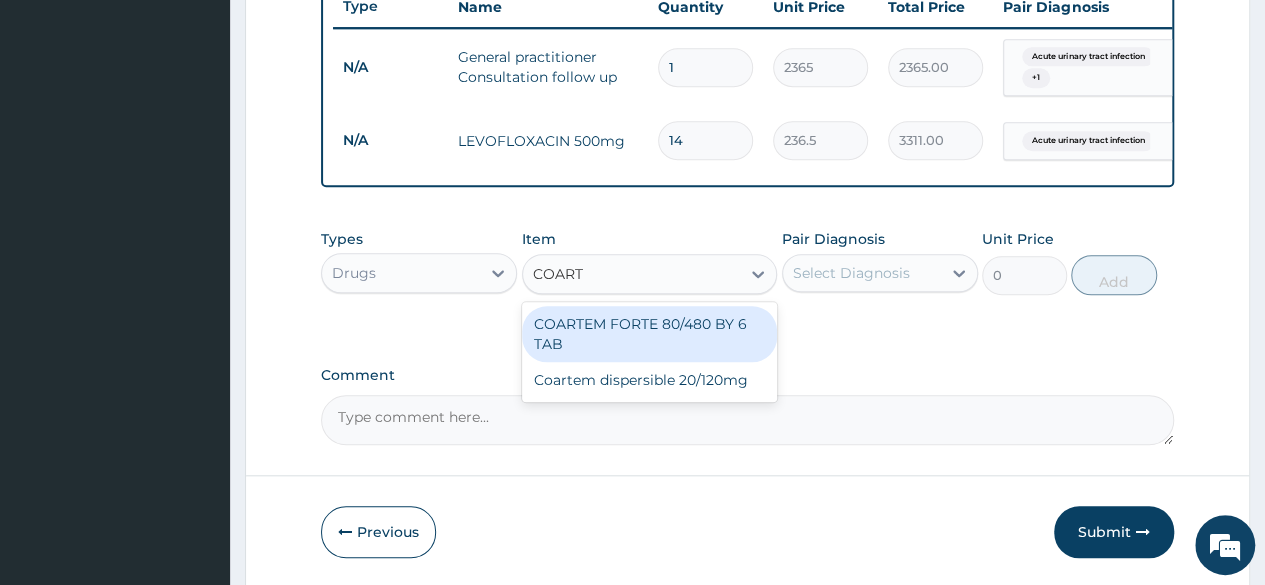 click on "COARTEM FORTE 80/480 BY 6 TAB" at bounding box center (650, 334) 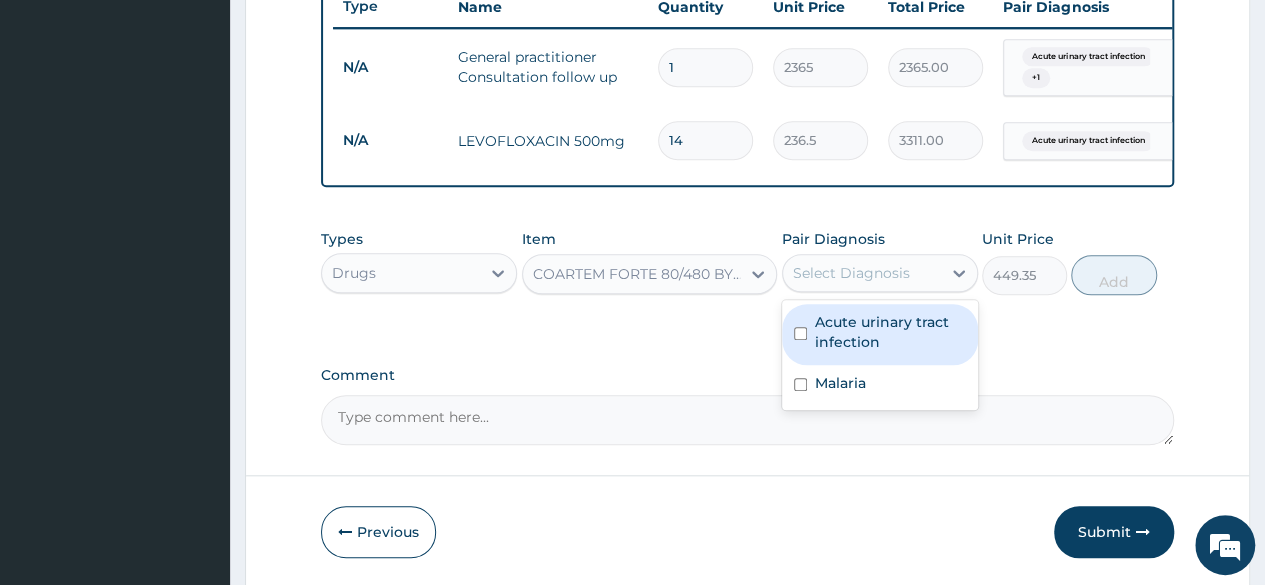 click on "Select Diagnosis" at bounding box center [851, 273] 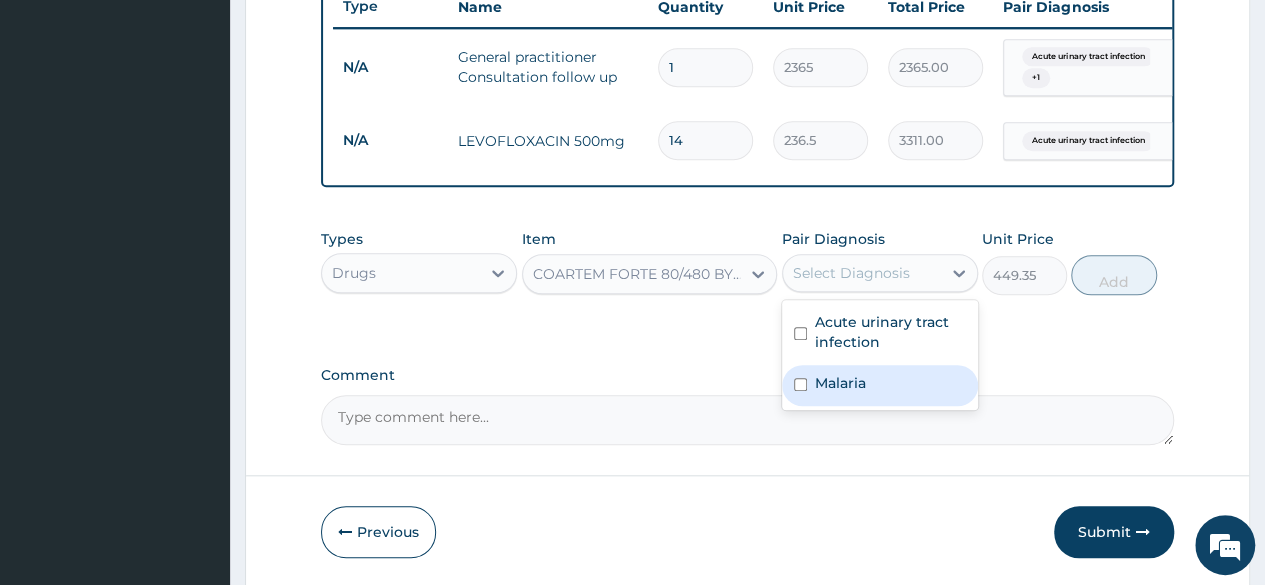 click on "Malaria" at bounding box center (840, 383) 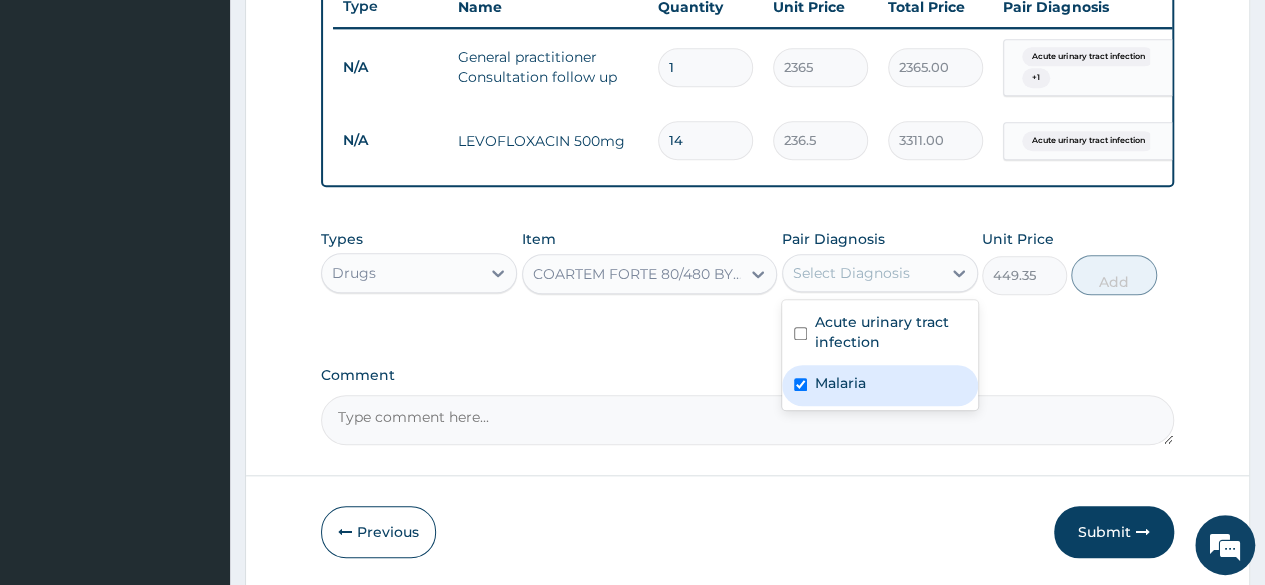 checkbox on "true" 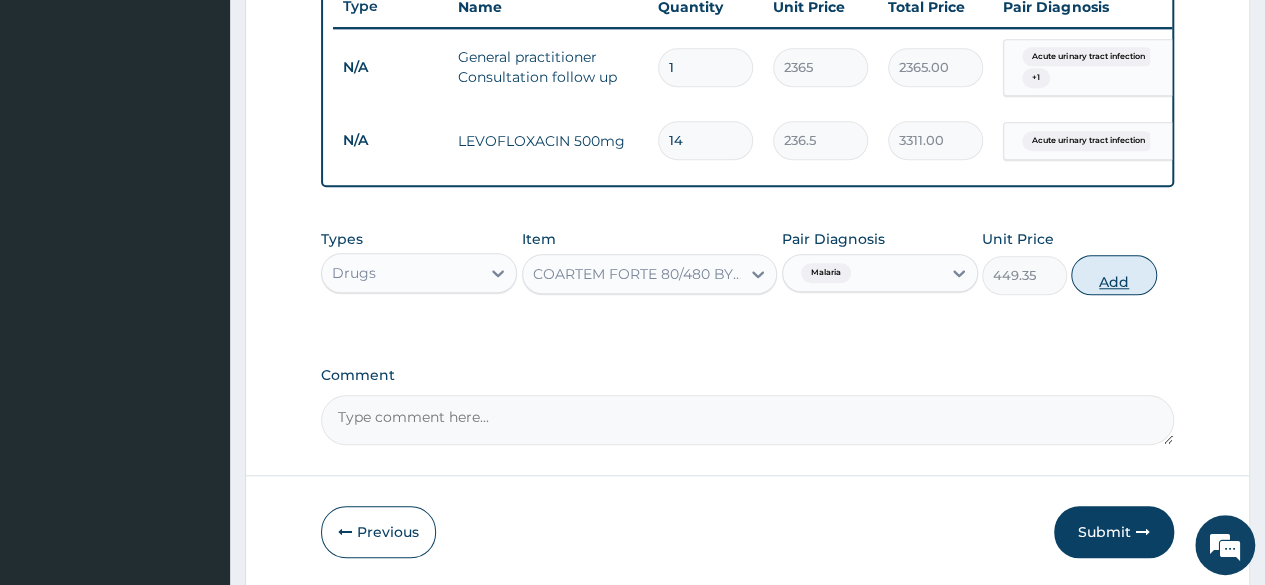 click on "Add" at bounding box center [1113, 275] 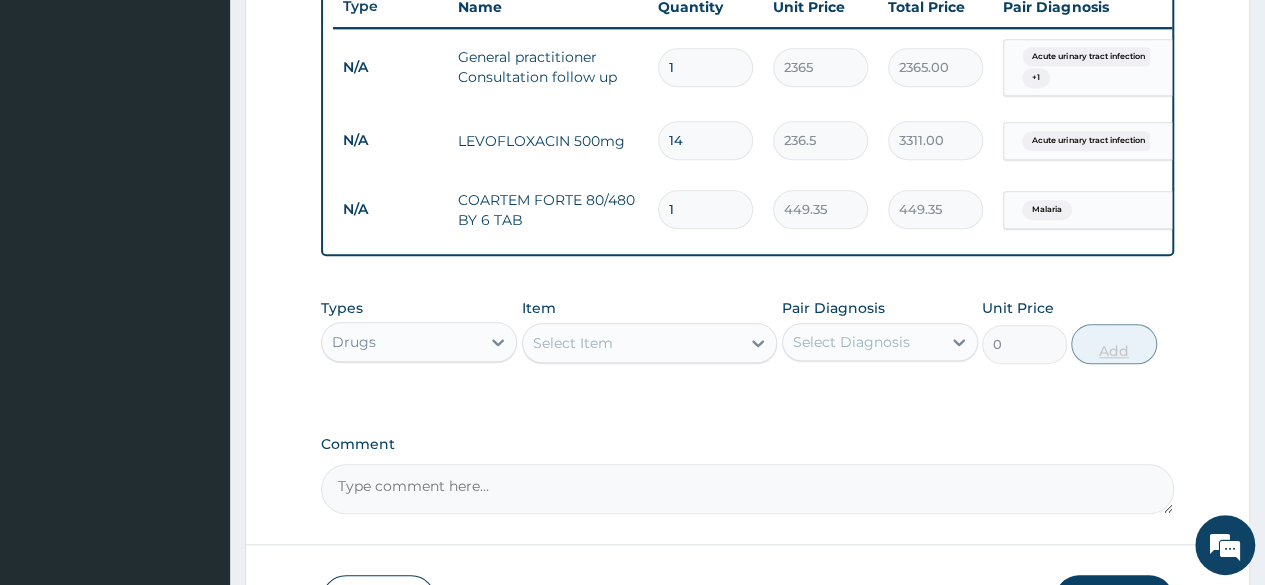 type 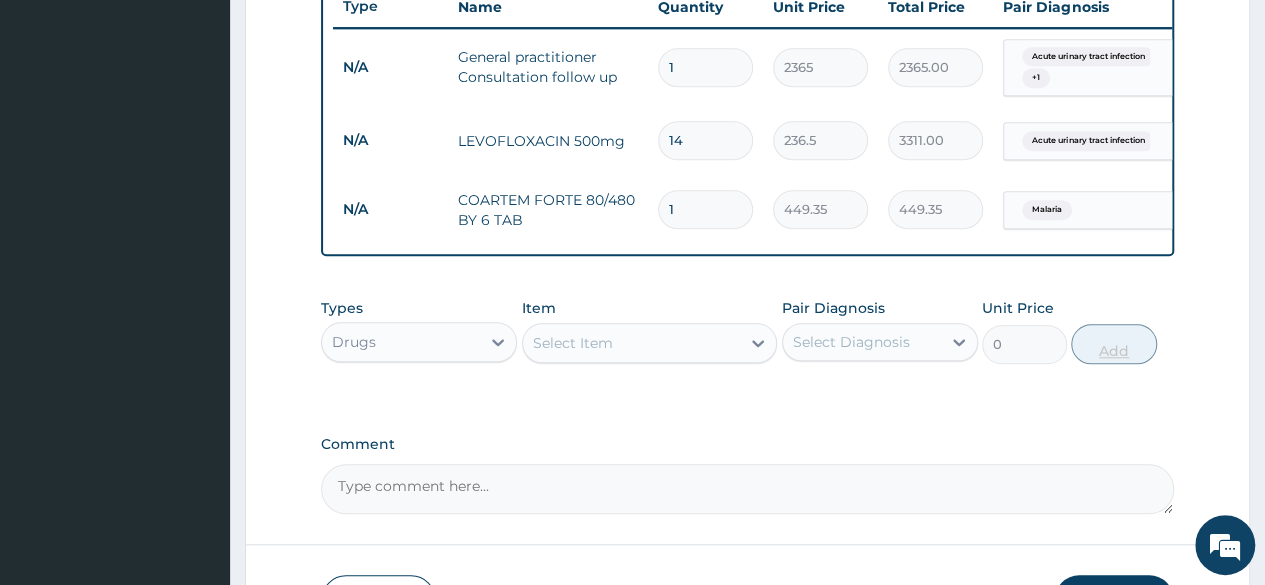 type on "0.00" 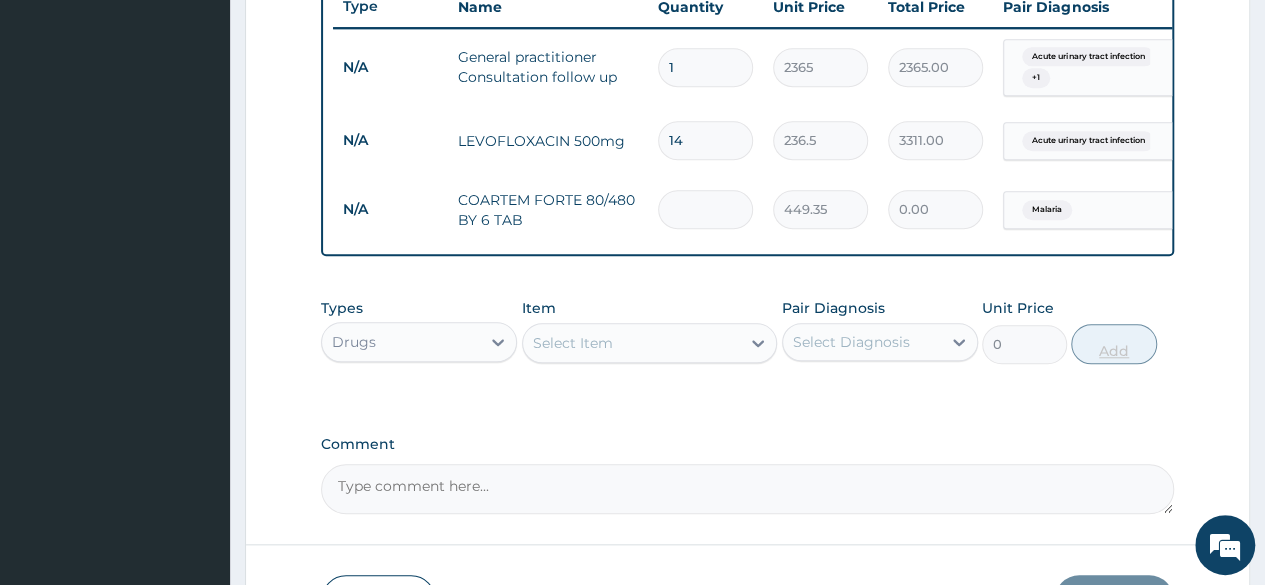 type on "6" 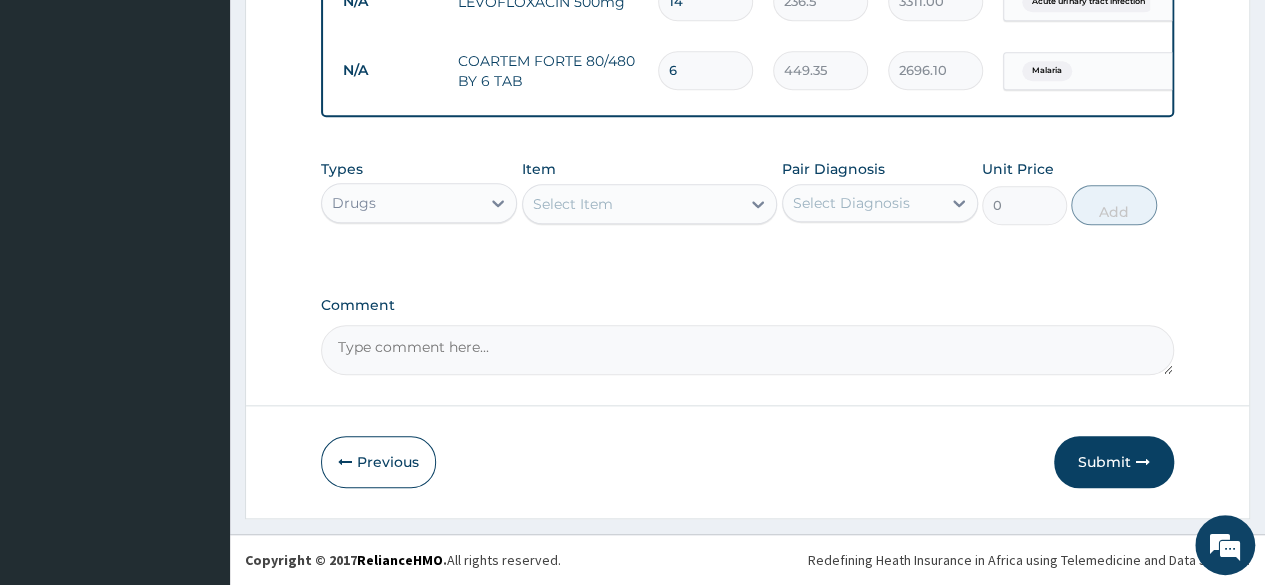 scroll, scrollTop: 920, scrollLeft: 0, axis: vertical 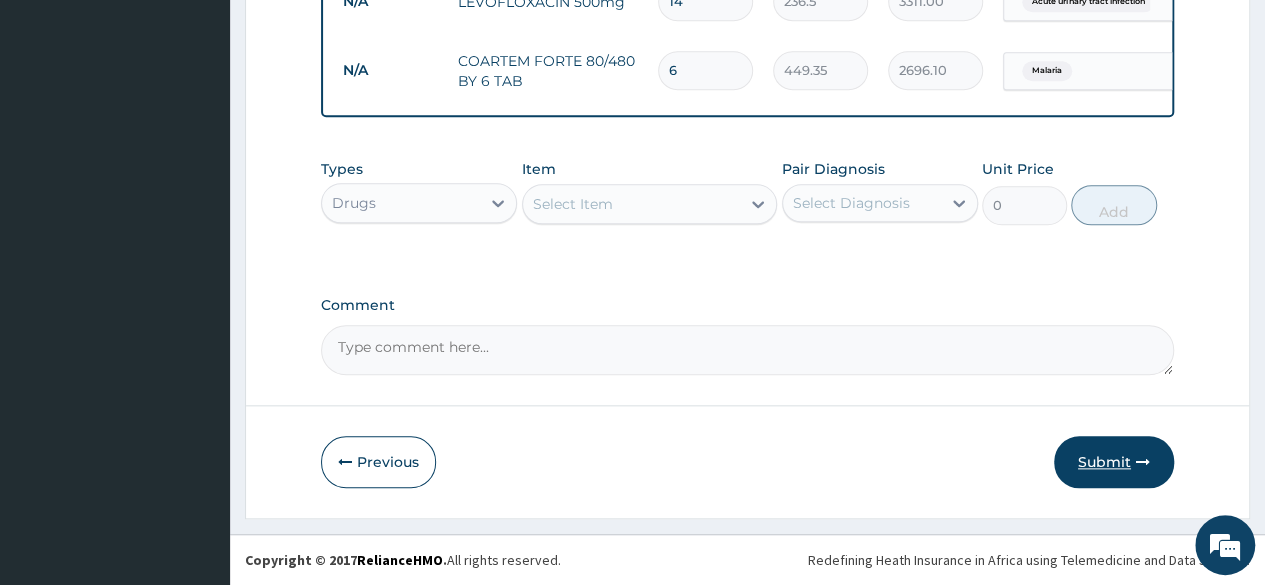 type on "6" 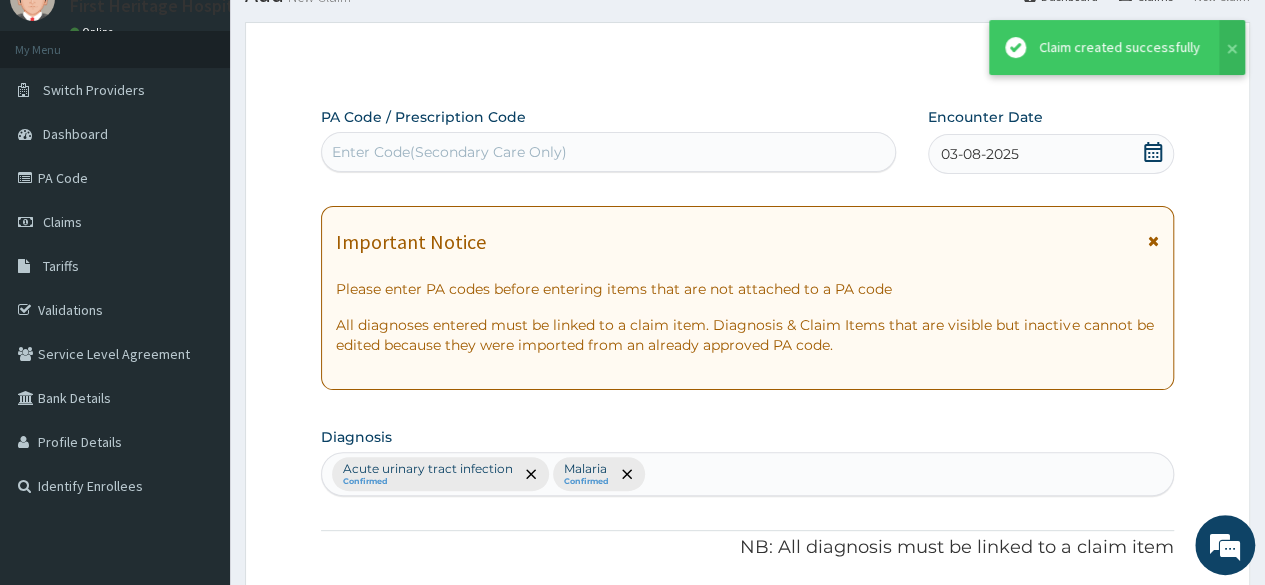 scroll, scrollTop: 920, scrollLeft: 0, axis: vertical 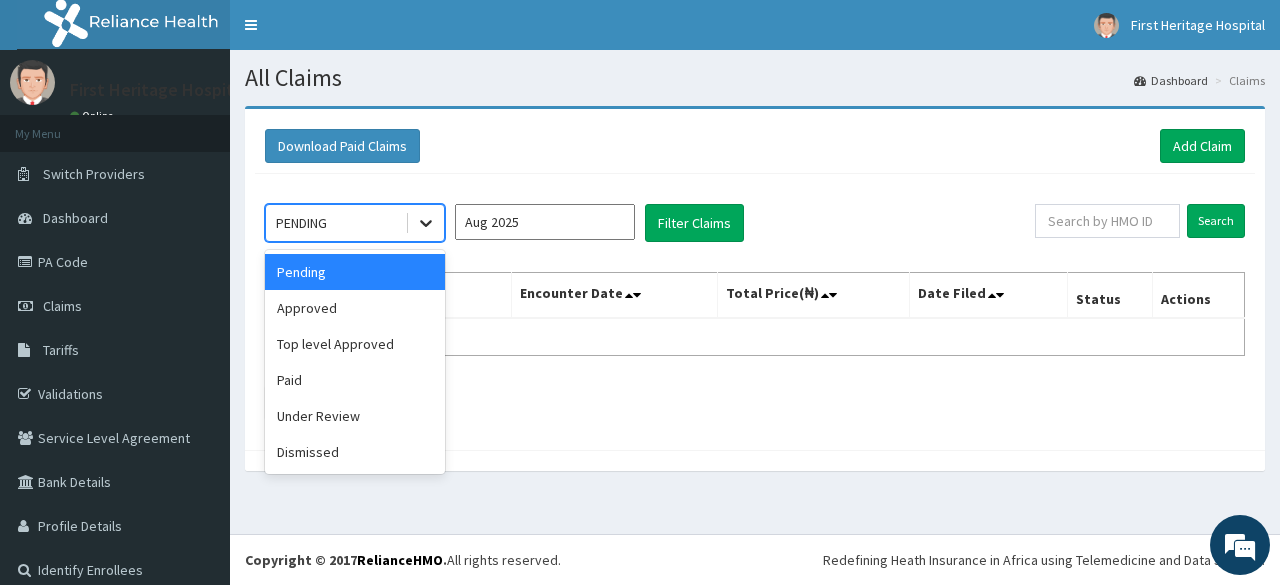 click 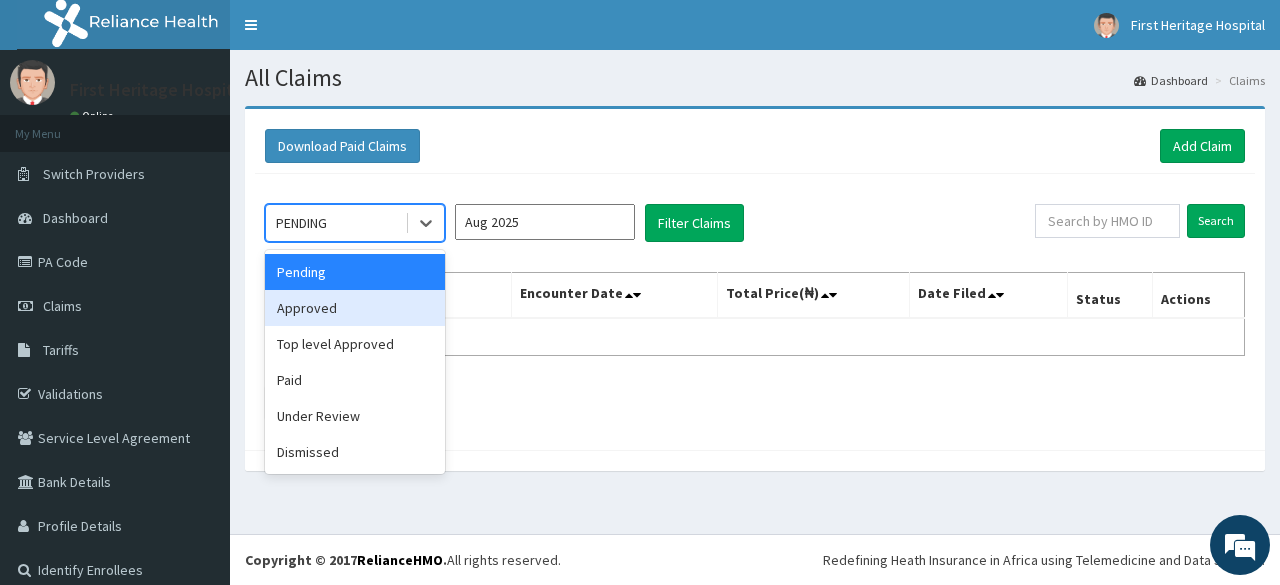 click on "Approved" at bounding box center [355, 308] 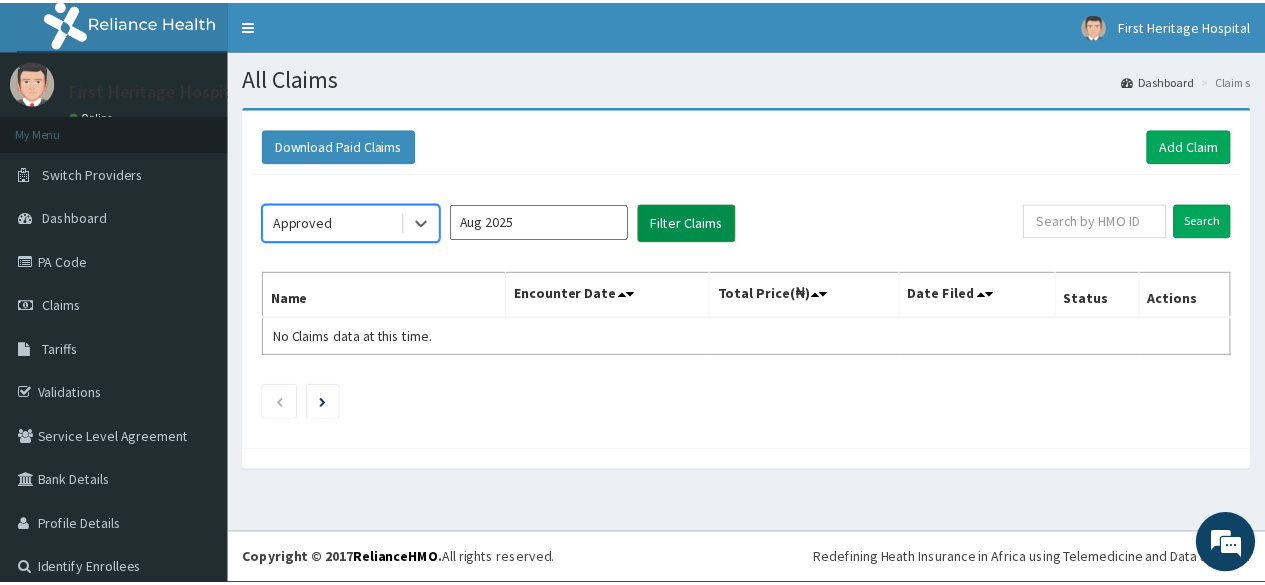scroll, scrollTop: 0, scrollLeft: 0, axis: both 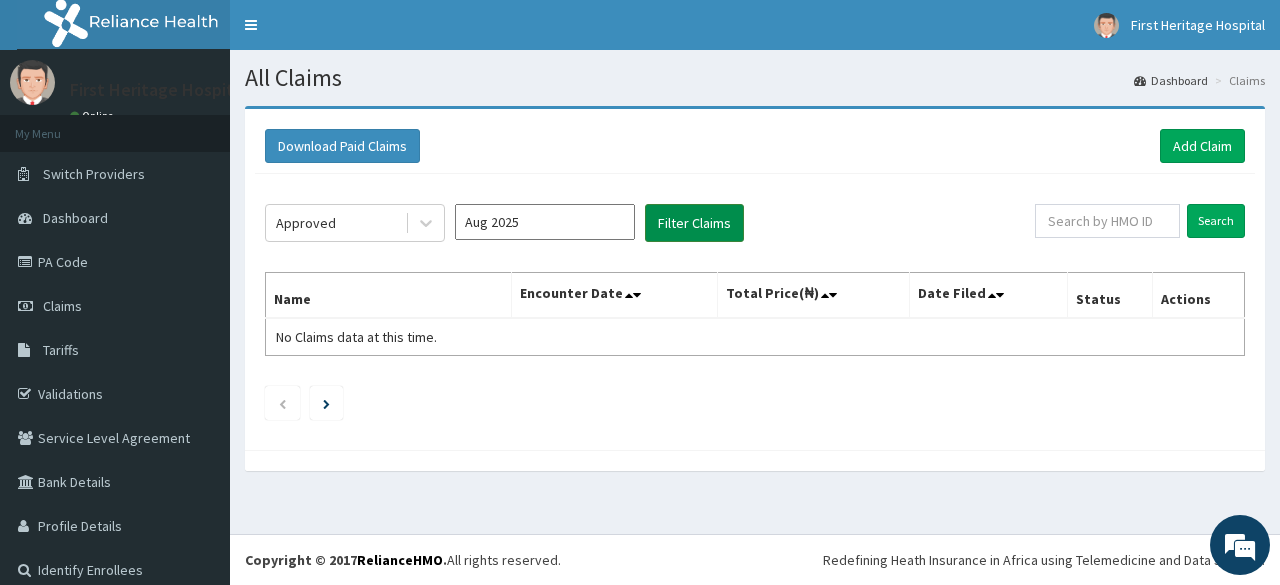click on "Filter Claims" at bounding box center [694, 223] 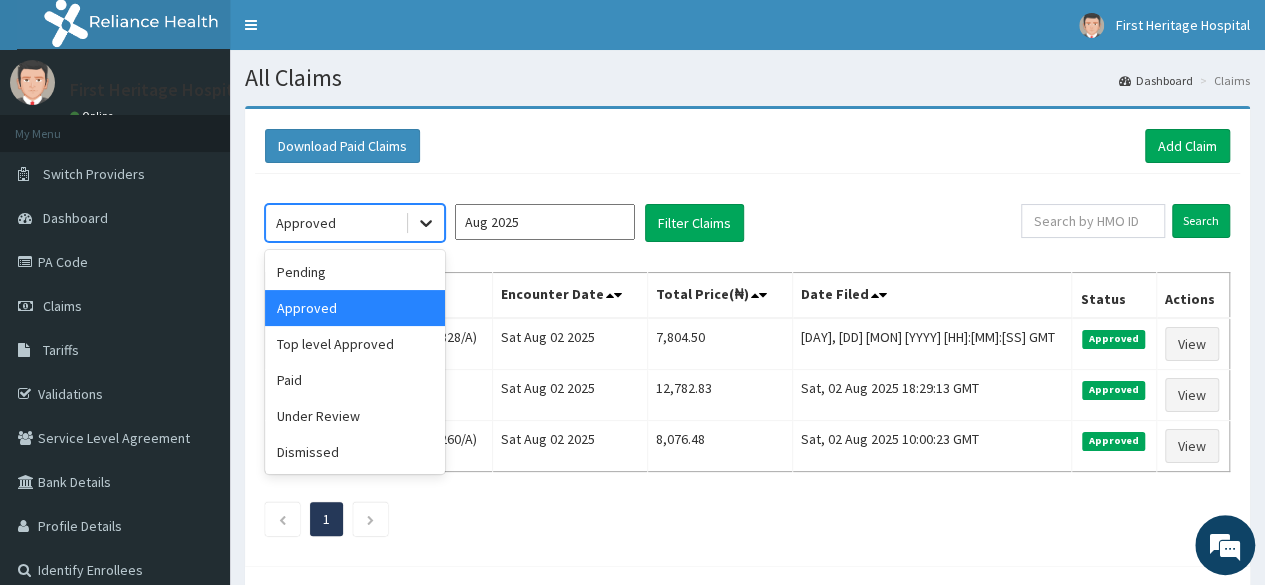 click 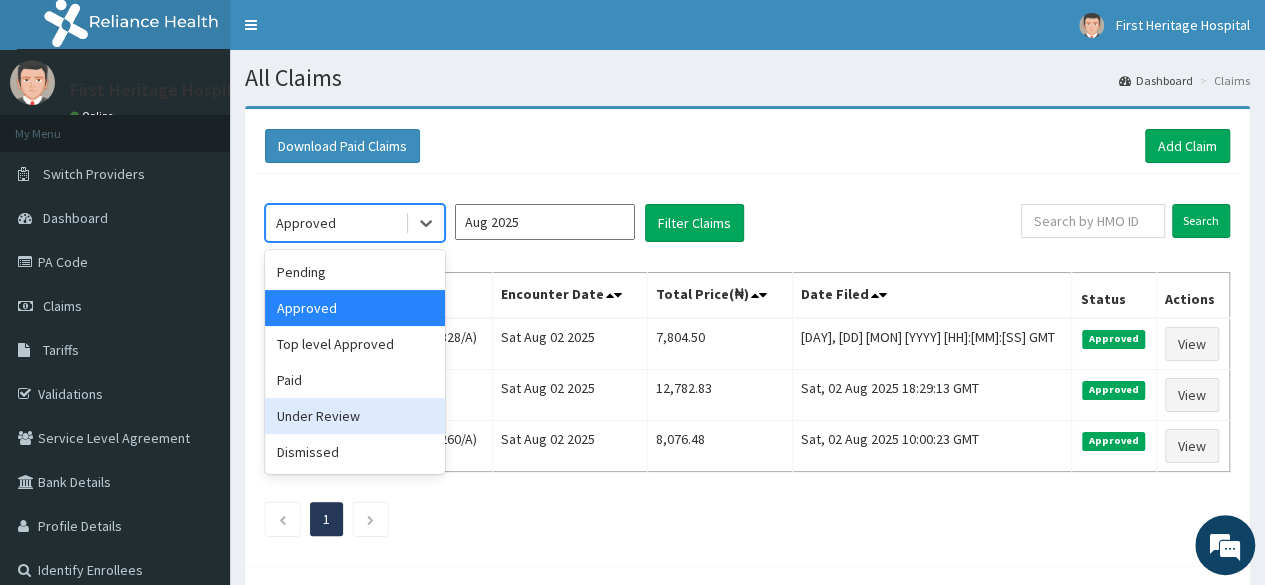 click on "Under Review" at bounding box center (355, 416) 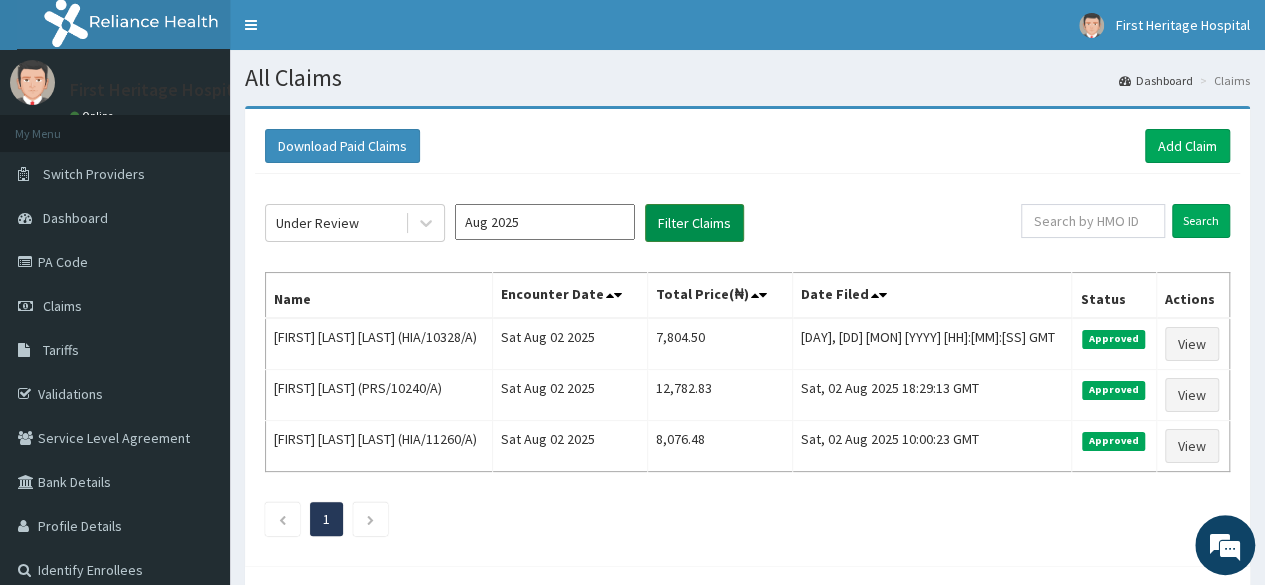 click on "Filter Claims" at bounding box center [694, 223] 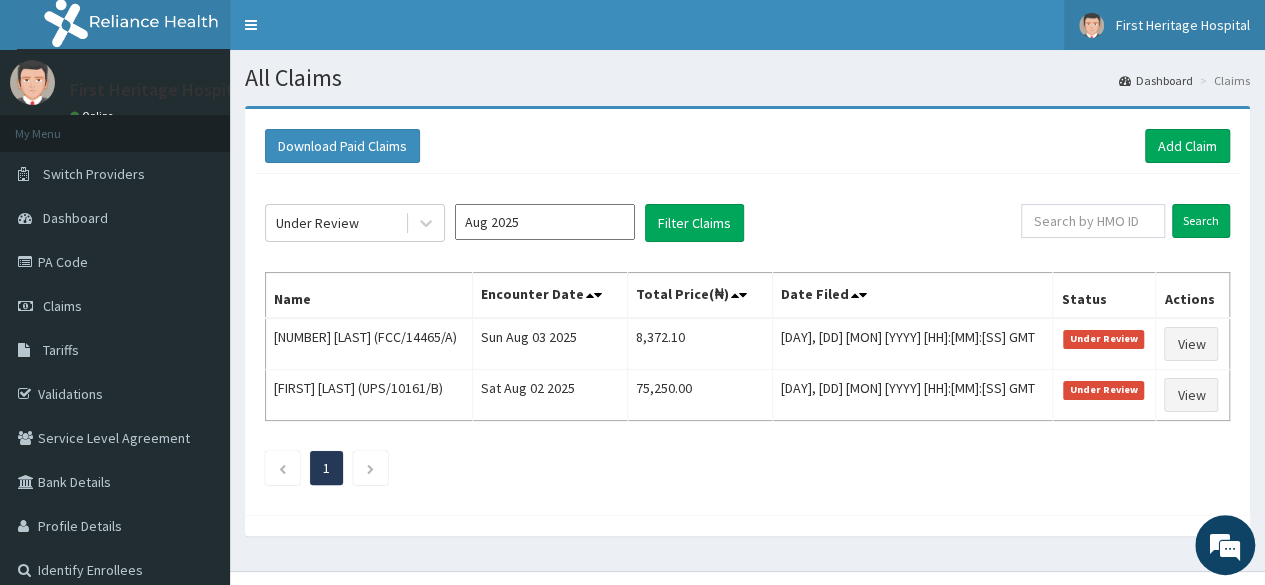 click on "First Heritage Hospital" at bounding box center (1183, 25) 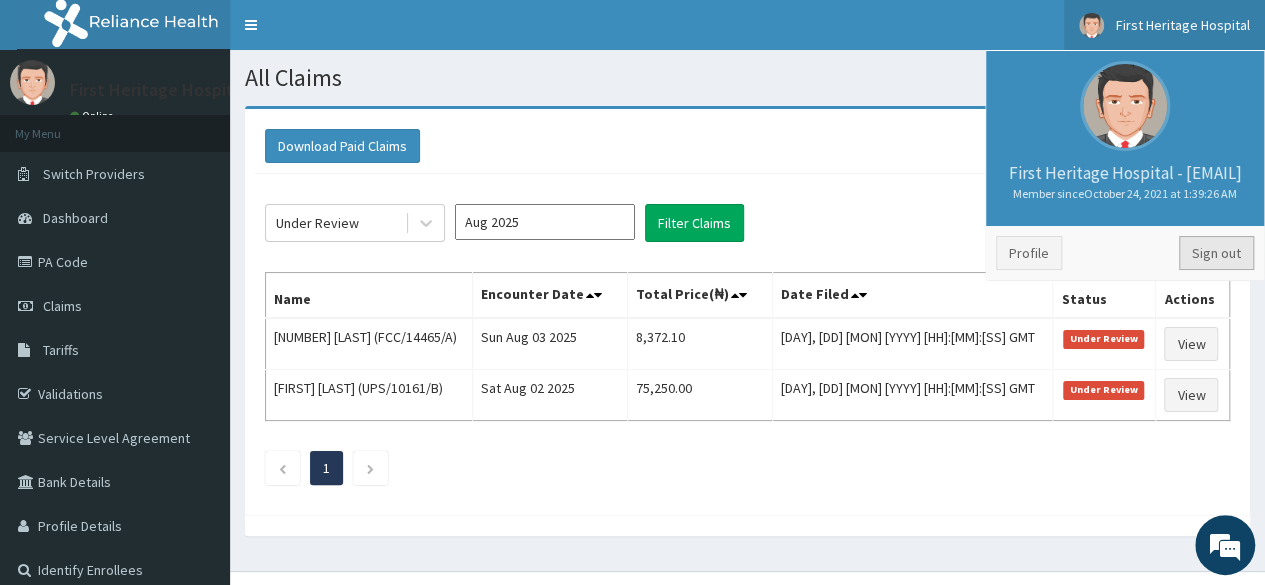click on "Sign out" at bounding box center (1216, 253) 